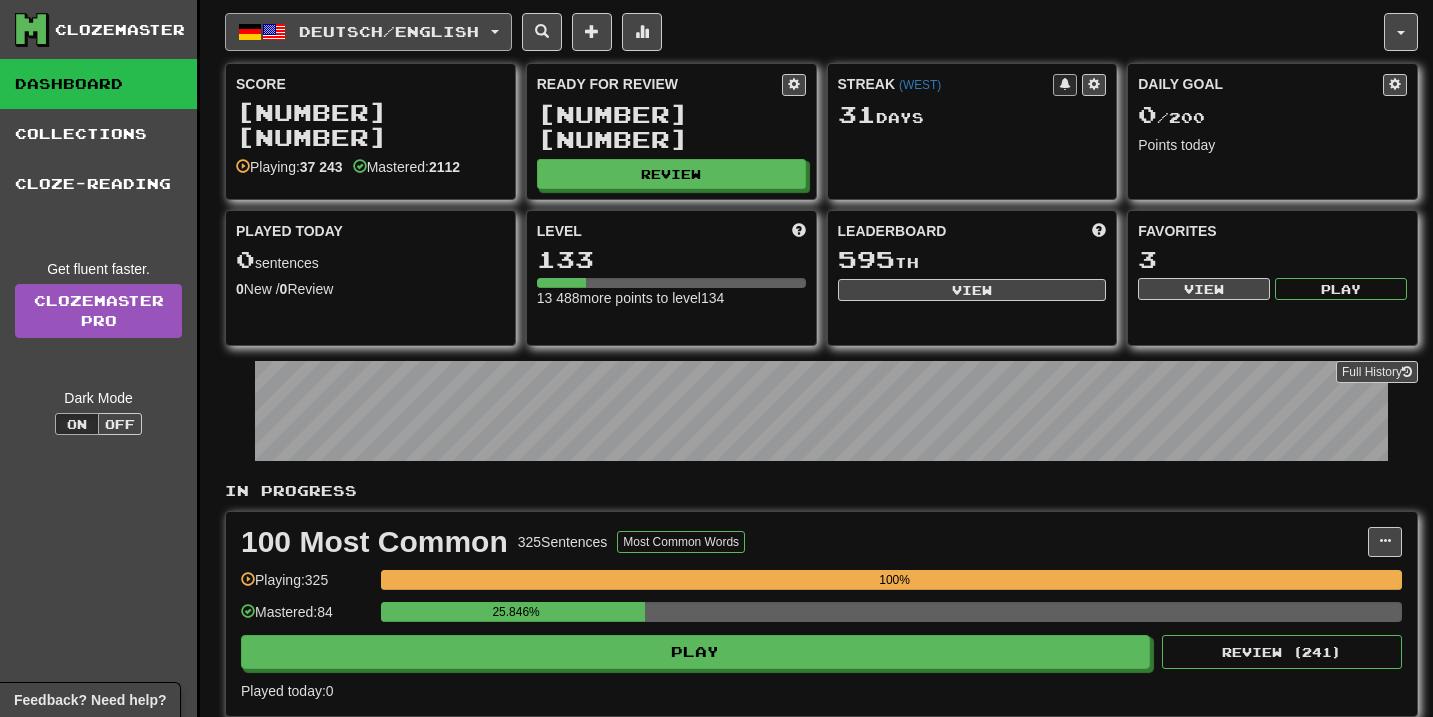 scroll, scrollTop: 0, scrollLeft: 0, axis: both 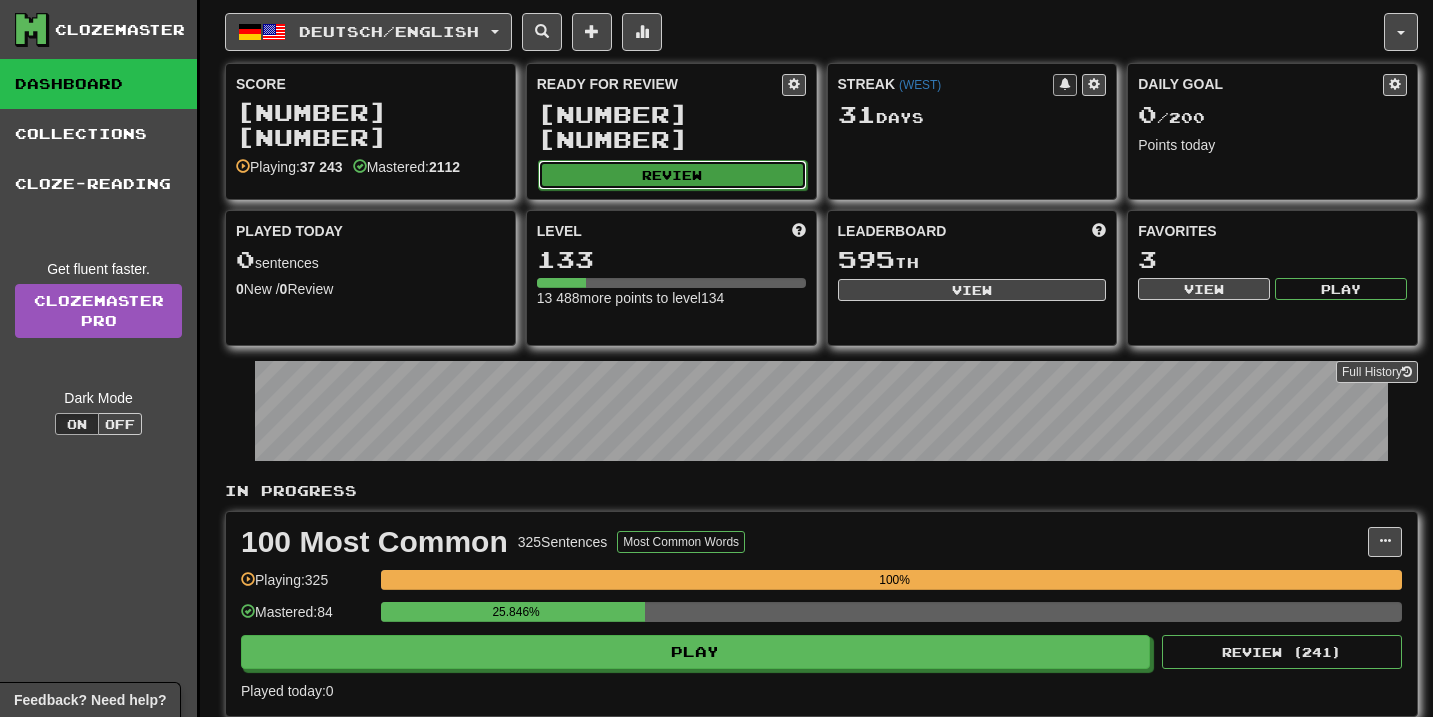 click on "Review" at bounding box center [672, 175] 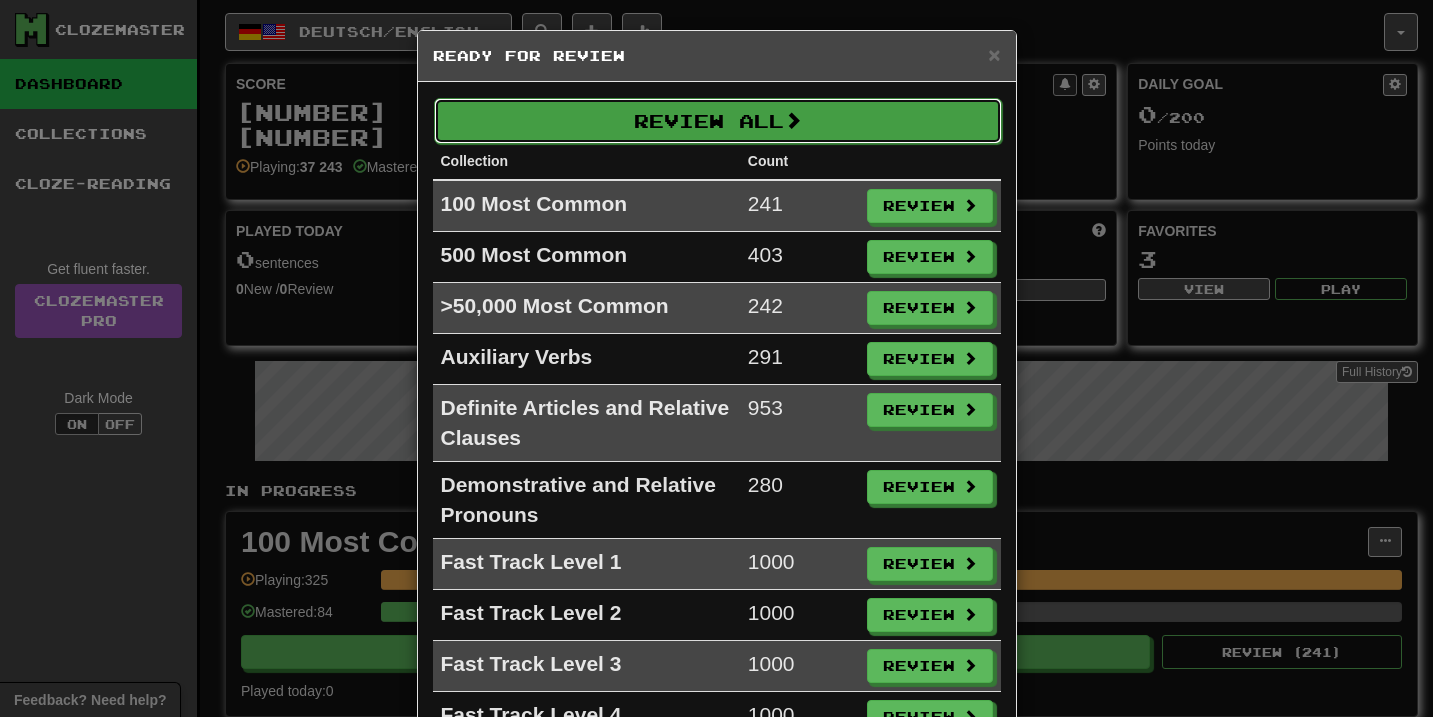 click on "Review All" at bounding box center (718, 121) 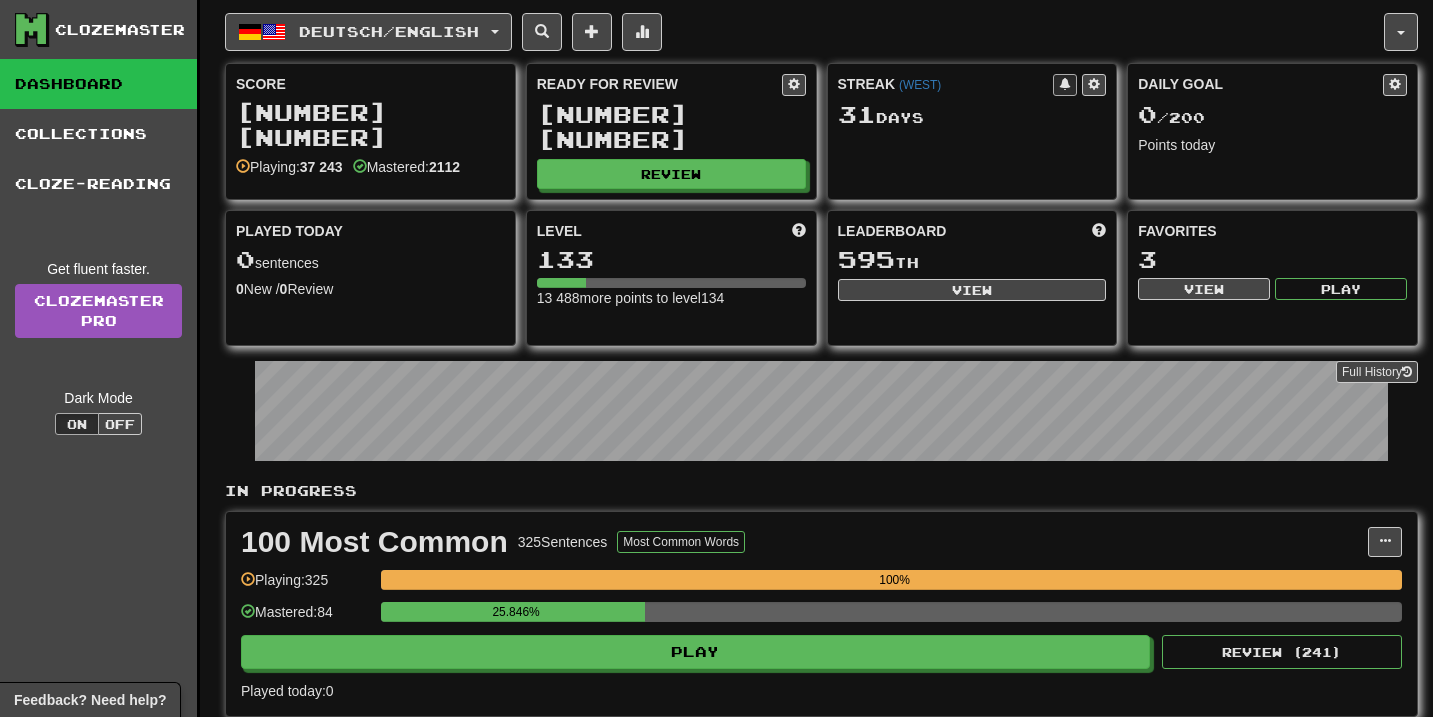 select on "**" 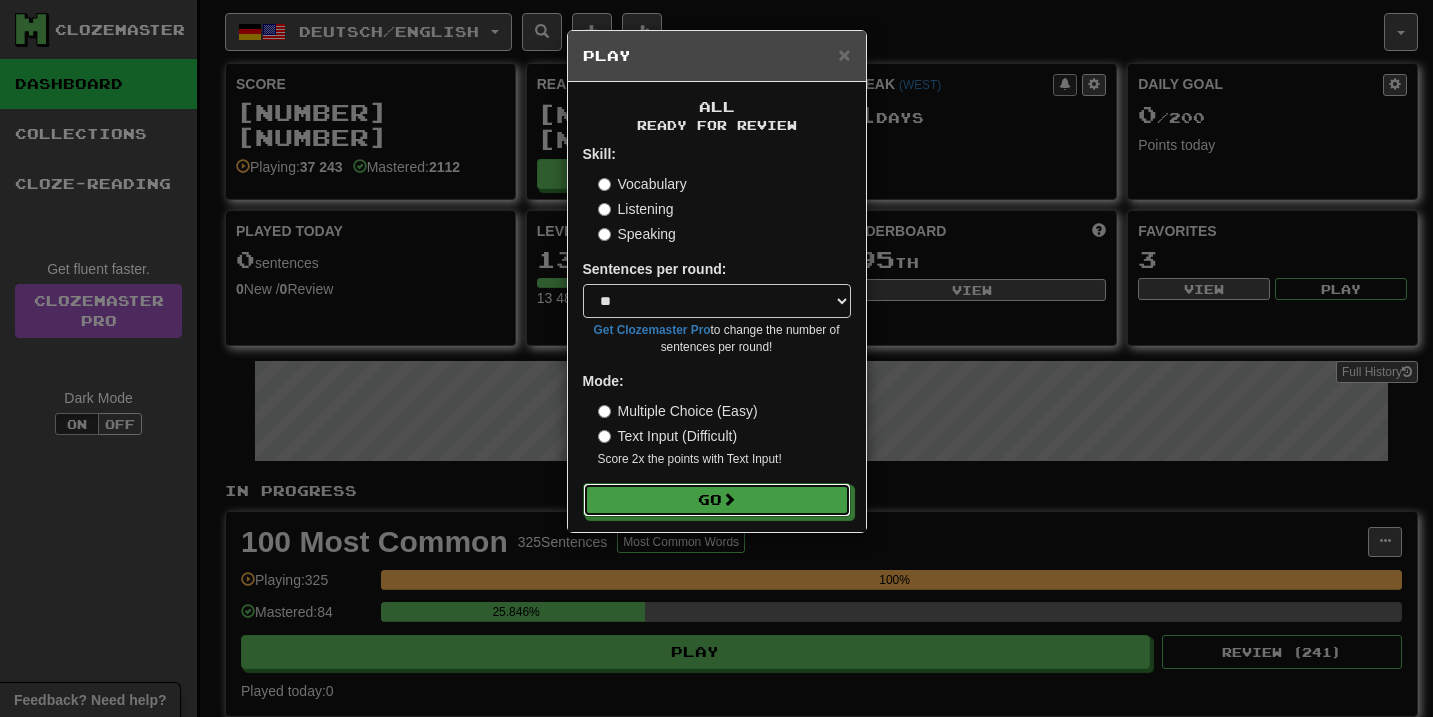 click on "Skill: Vocabulary Listening Speaking Sentences per round: * ** ** ** ** ** *** ******** Get Clozemaster Pro  to change the number of sentences per round! Mode: Multiple Choice (Easy) Text Input (Difficult) Score 2x the points with Text Input ! Go" at bounding box center (717, 330) 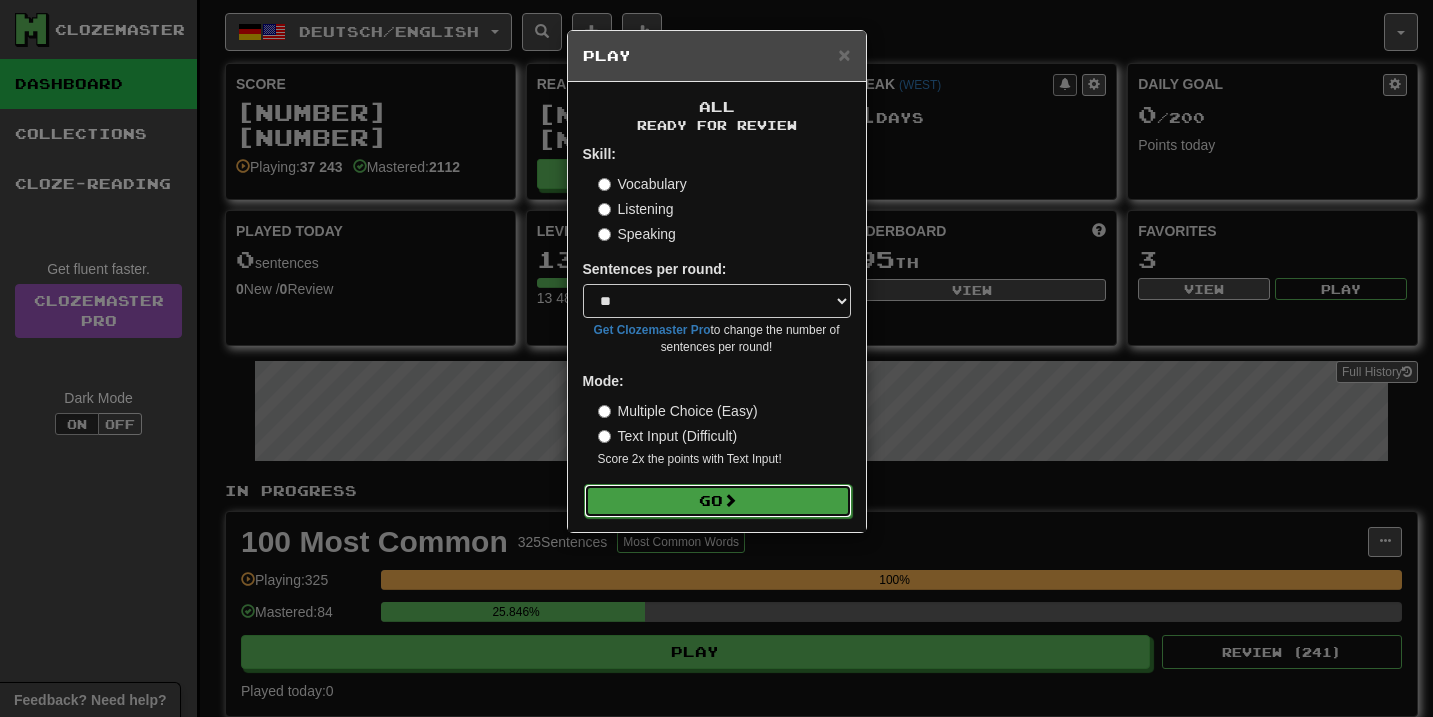 click on "Go" at bounding box center (718, 501) 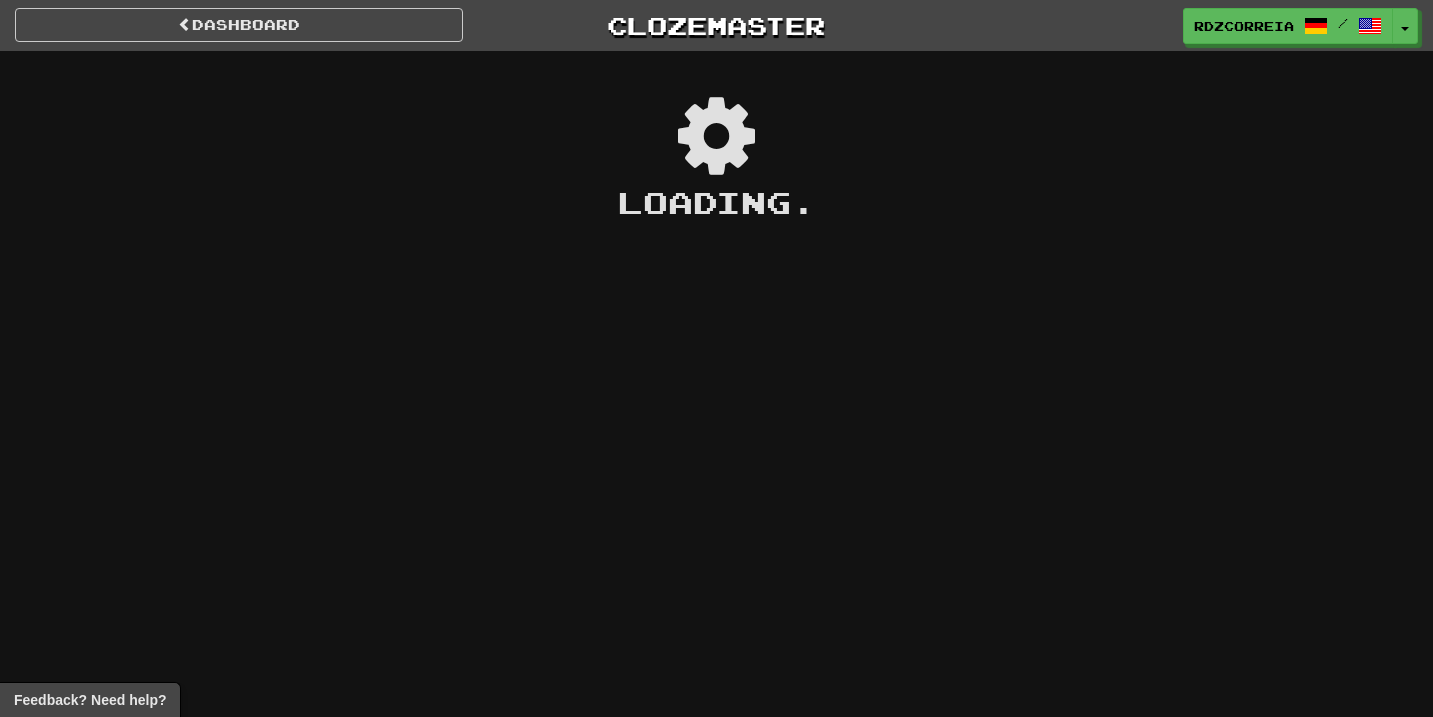 scroll, scrollTop: 0, scrollLeft: 0, axis: both 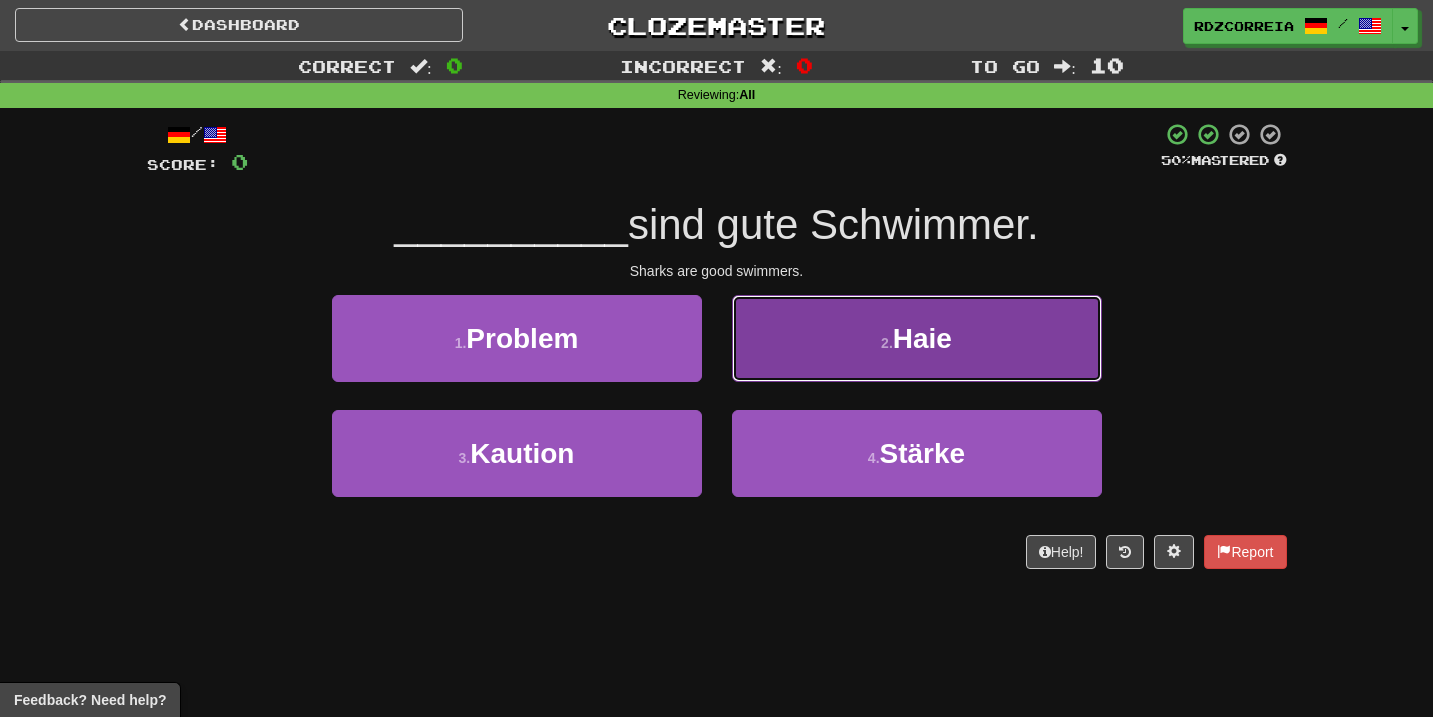 click on "Haie" at bounding box center [922, 338] 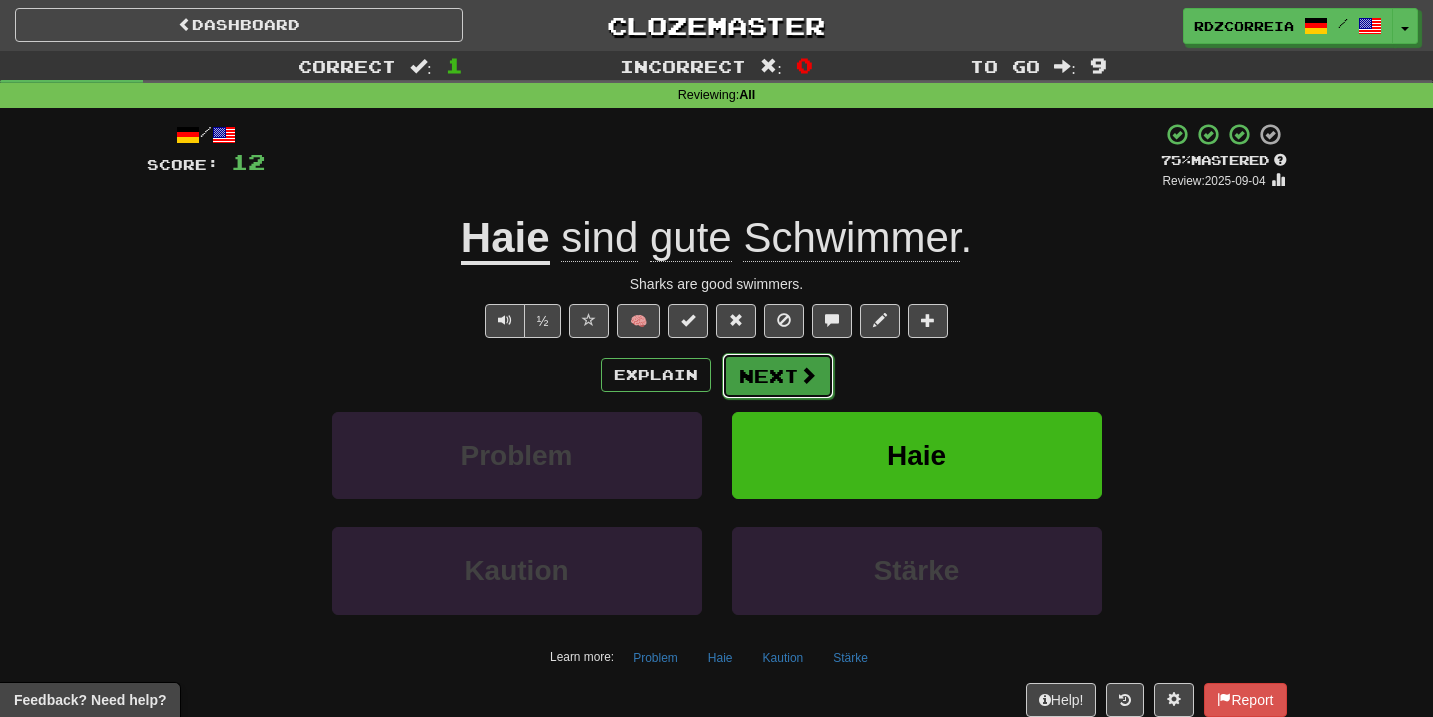 click on "Next" at bounding box center [778, 376] 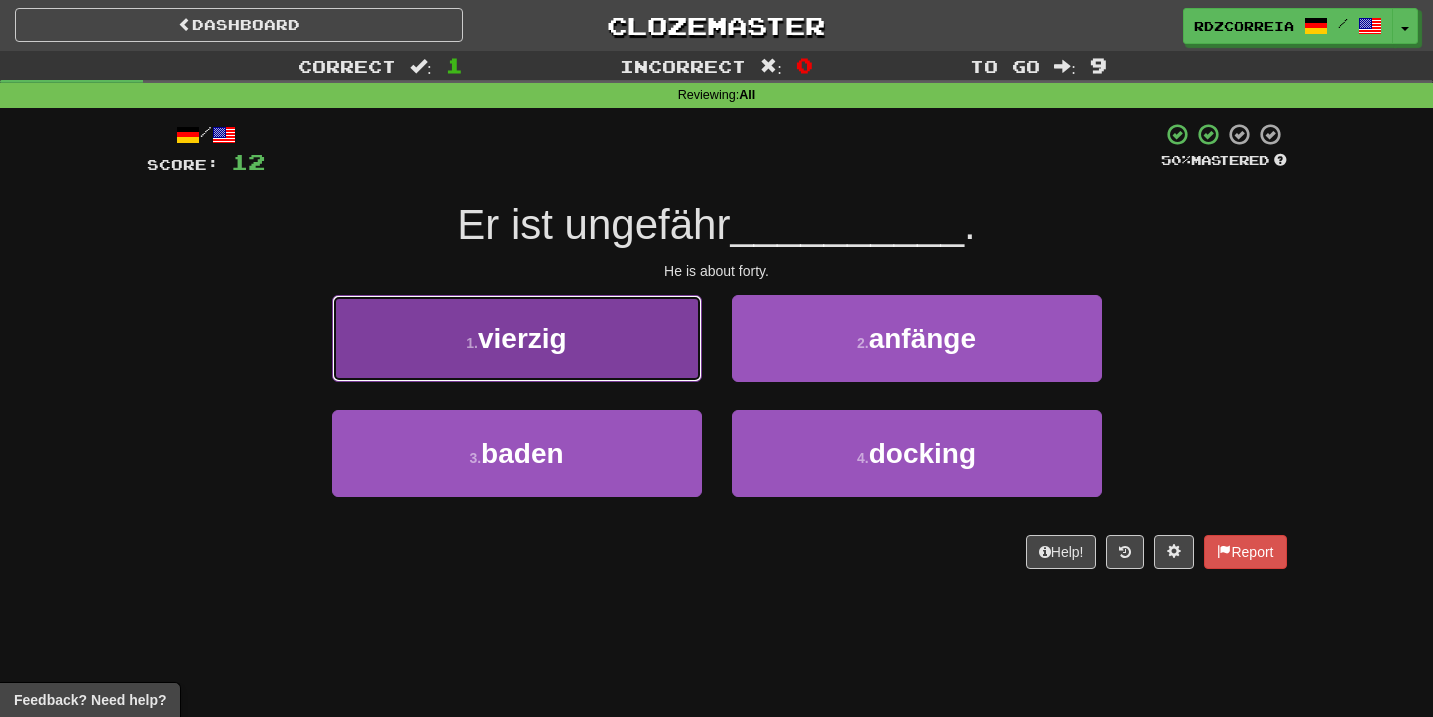 click on "1 .  vierzig" at bounding box center [517, 338] 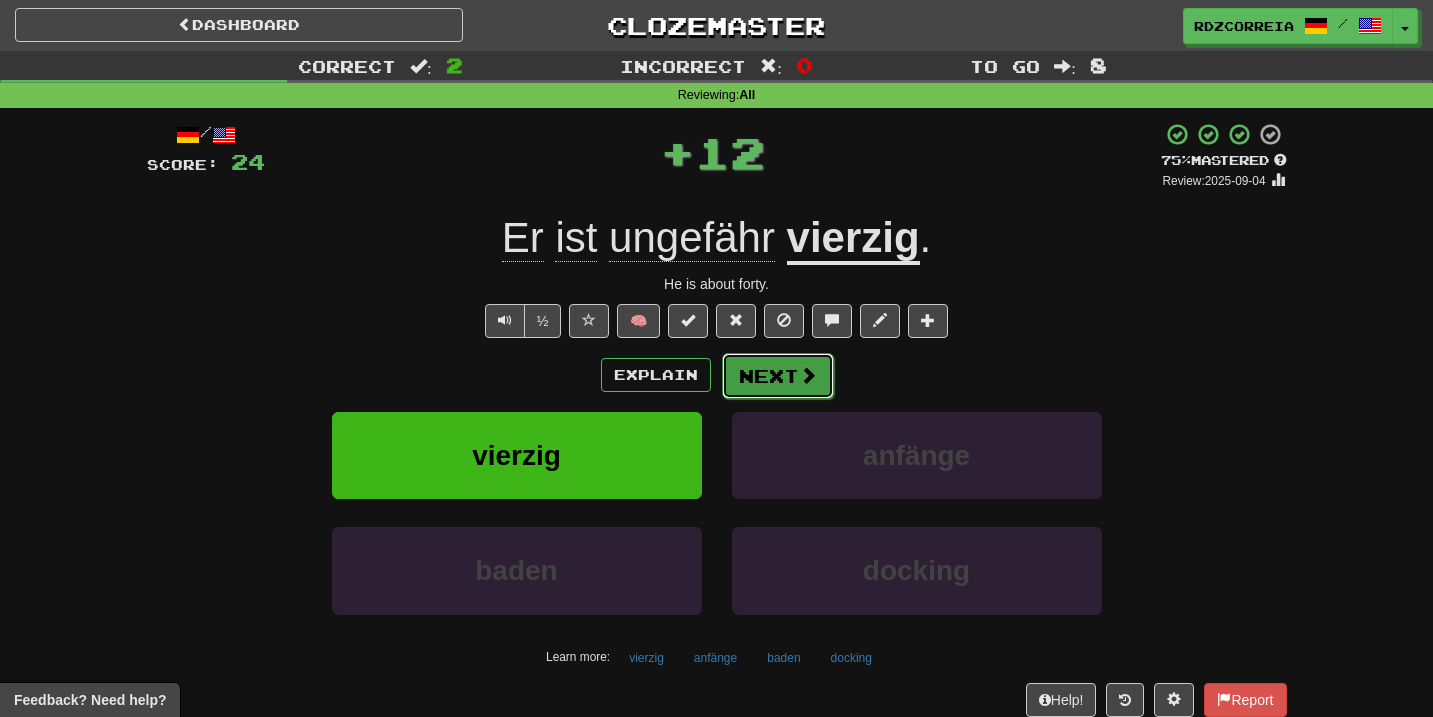 click on "Next" at bounding box center (778, 376) 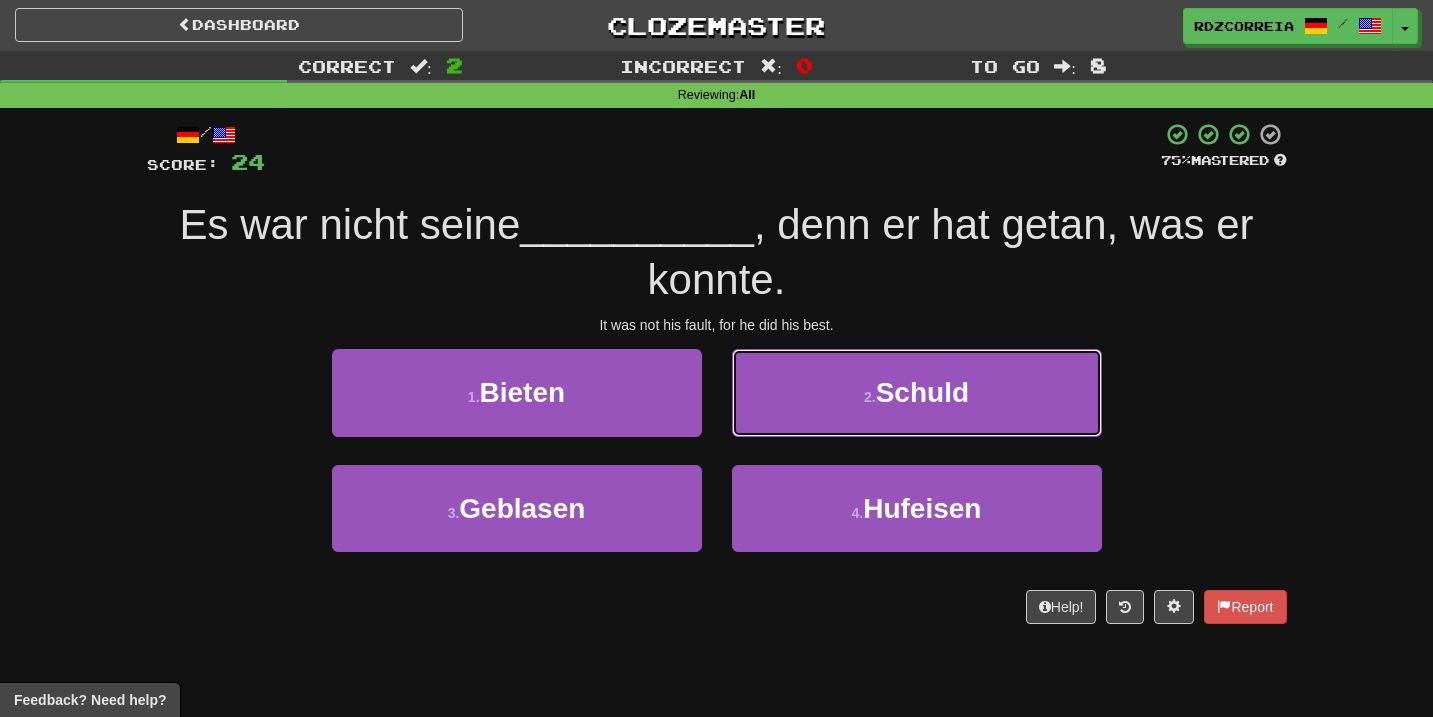 click on "Schuld" at bounding box center [922, 392] 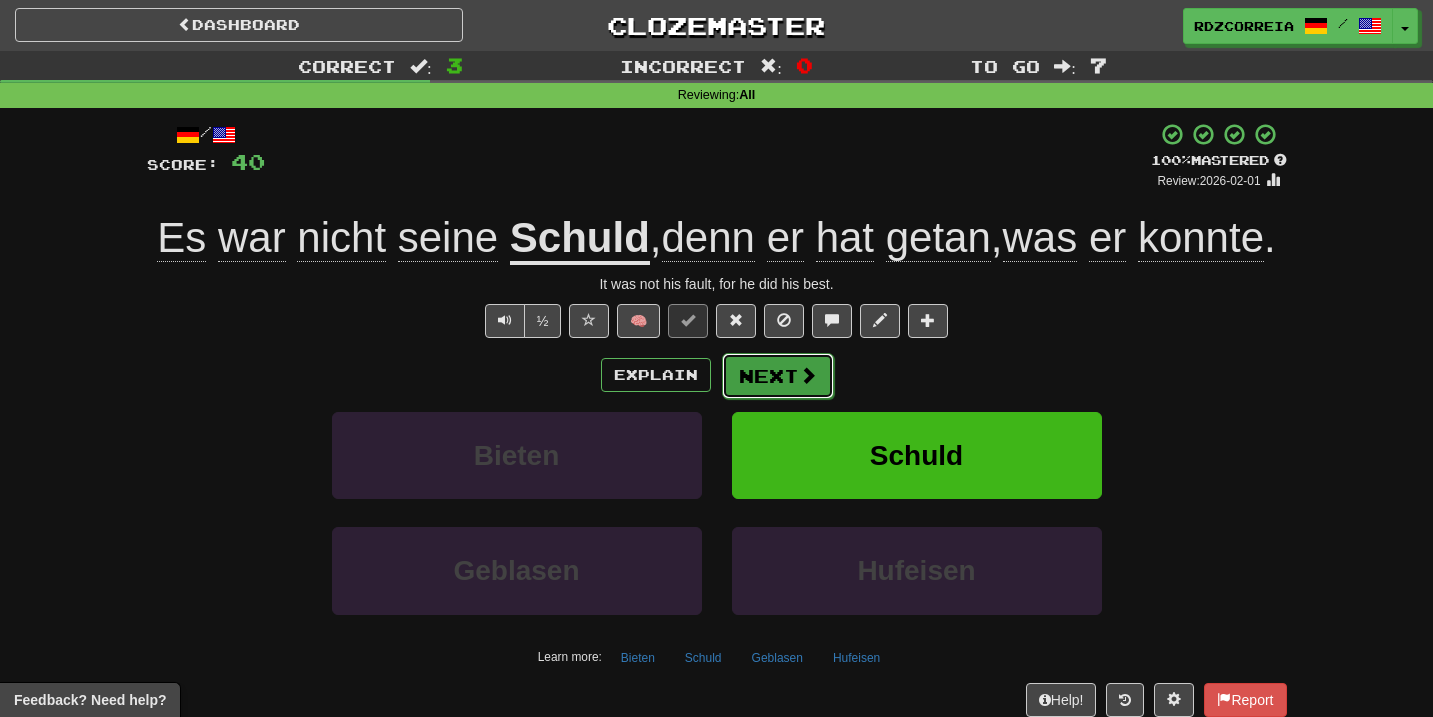 click on "Next" at bounding box center (778, 376) 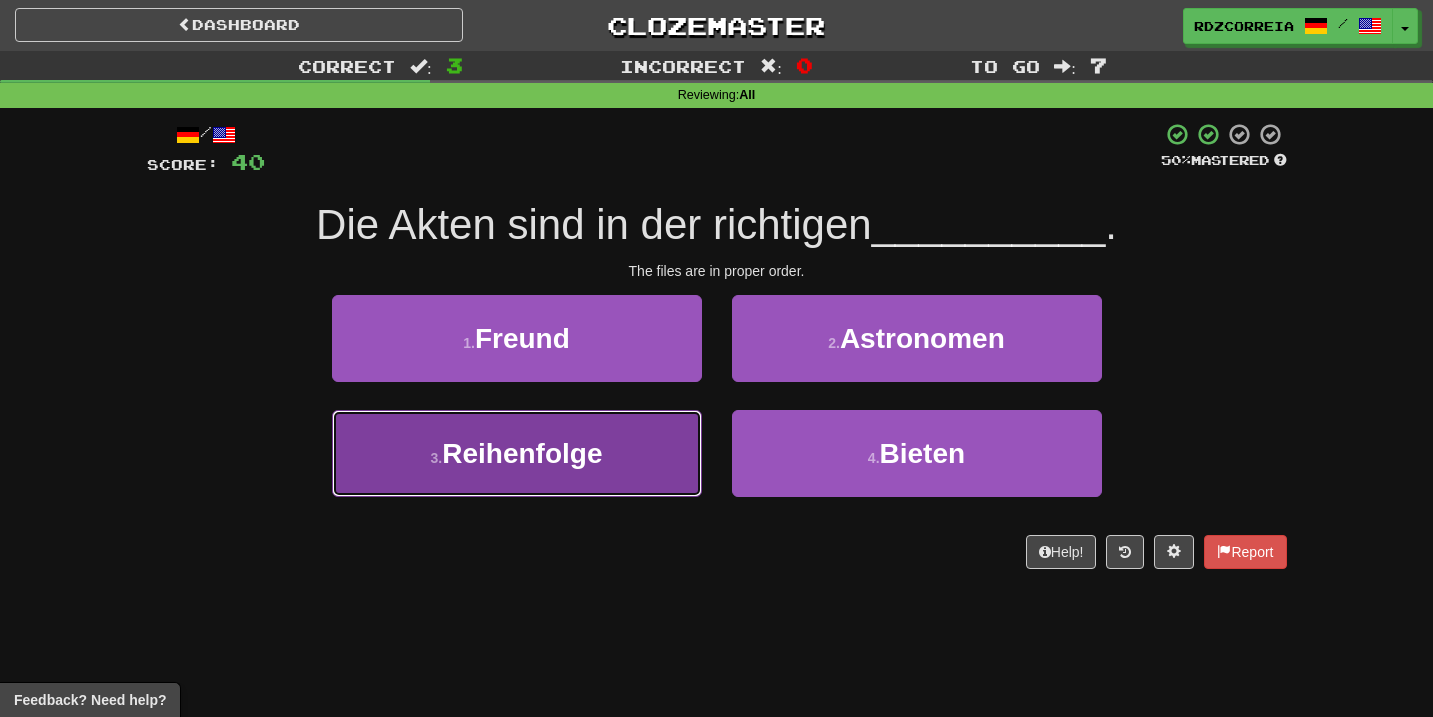 click on "3 .  Reihenfolge" at bounding box center [517, 453] 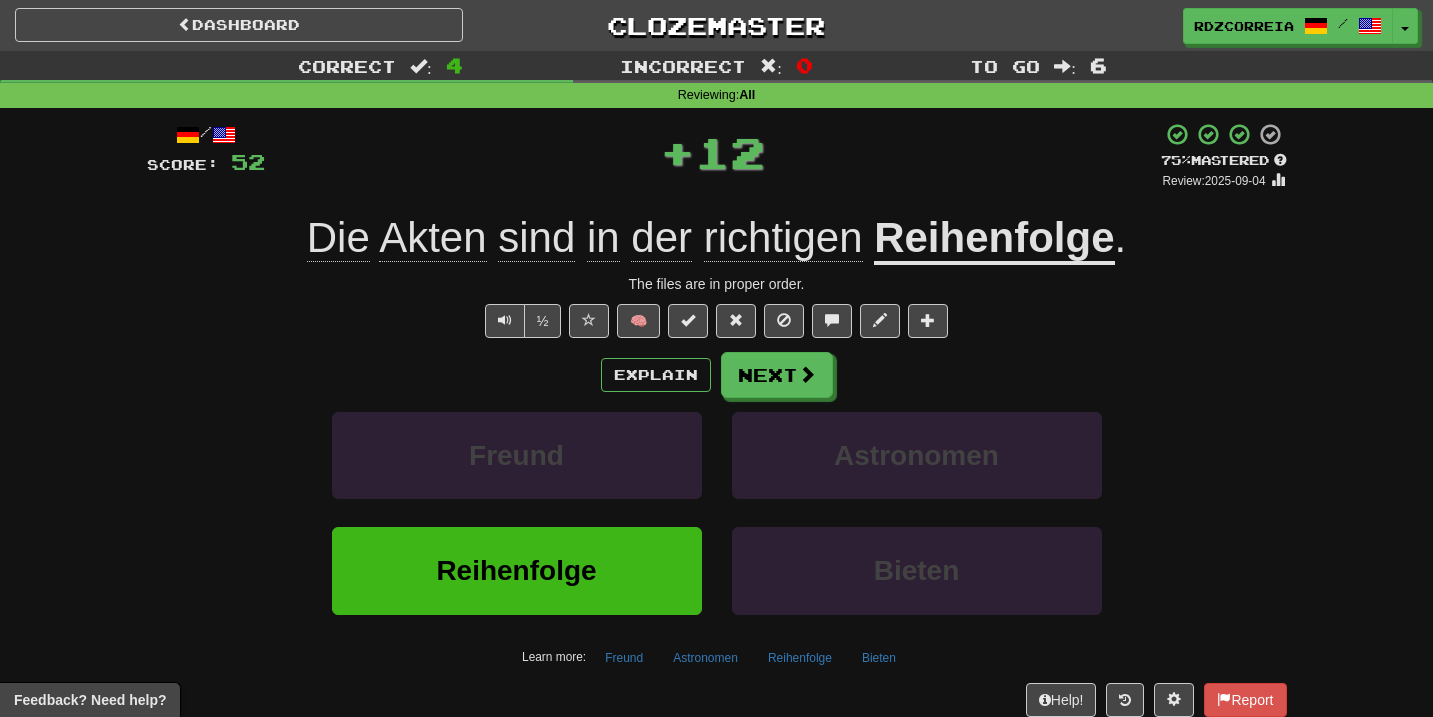 click on "Reihenfolge" at bounding box center (994, 239) 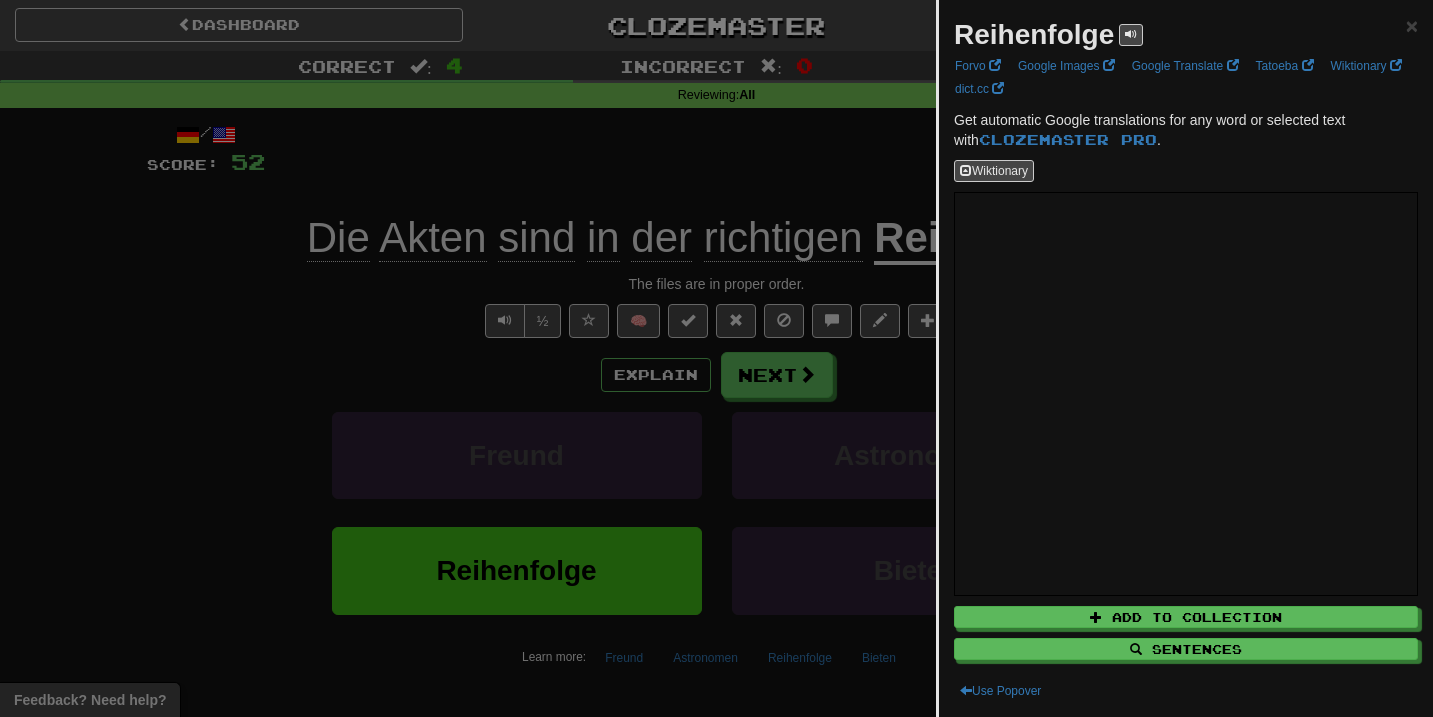 click at bounding box center [716, 358] 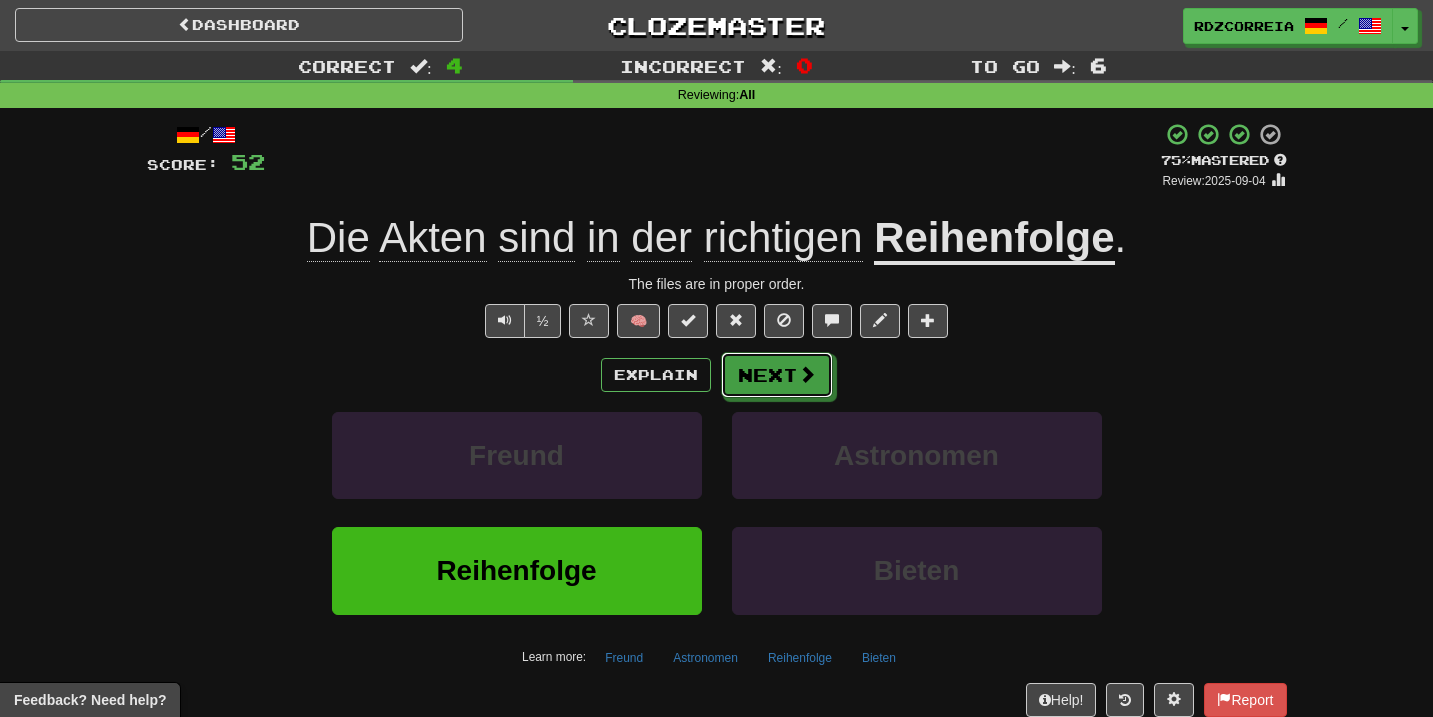 click on "Next" at bounding box center [777, 375] 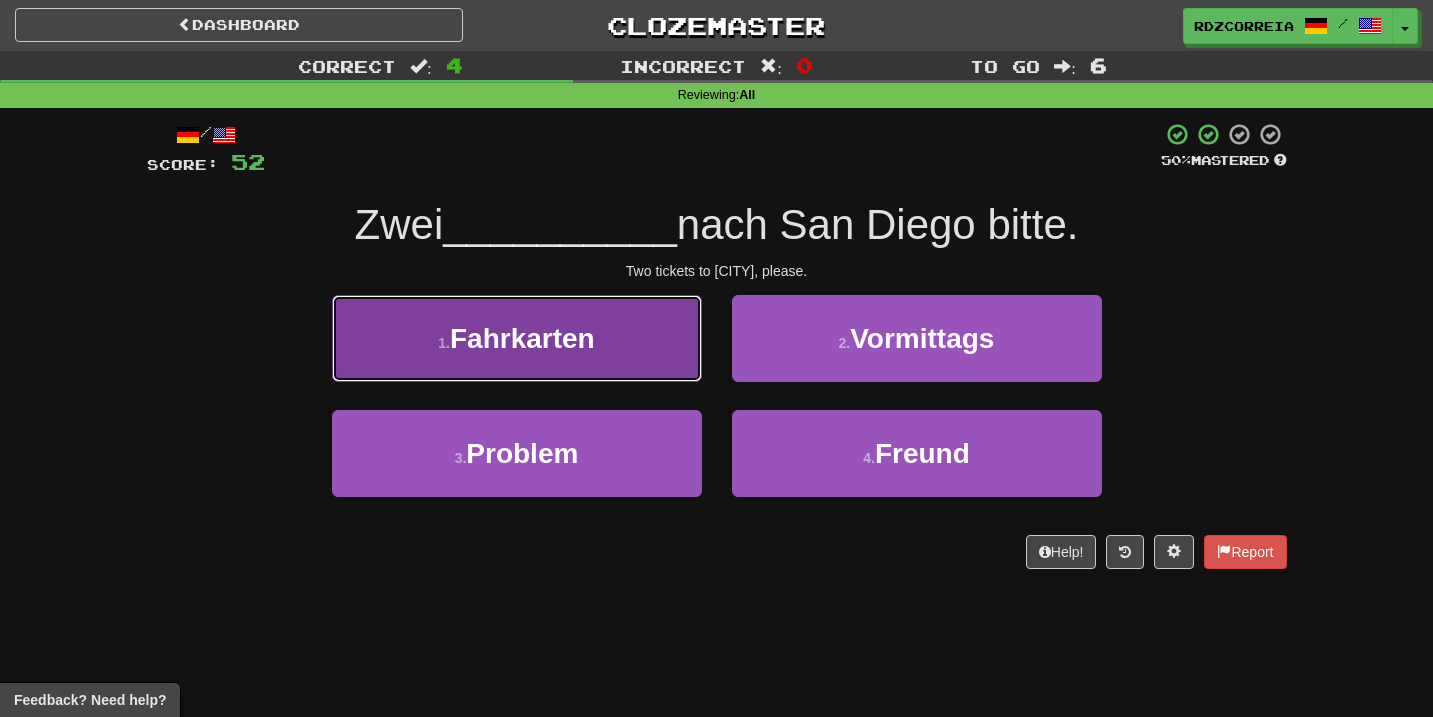 click on "1 .  Fahrkarten" at bounding box center (517, 338) 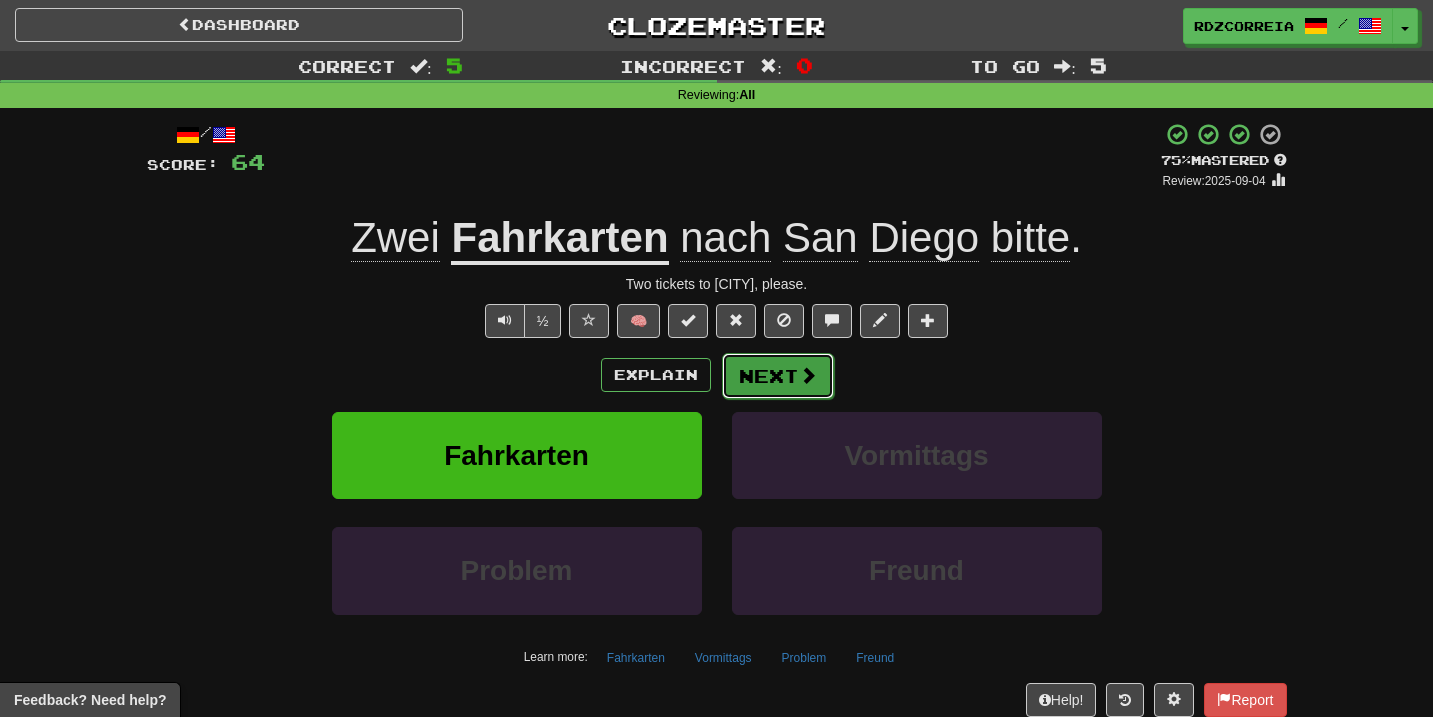click on "Next" at bounding box center [778, 376] 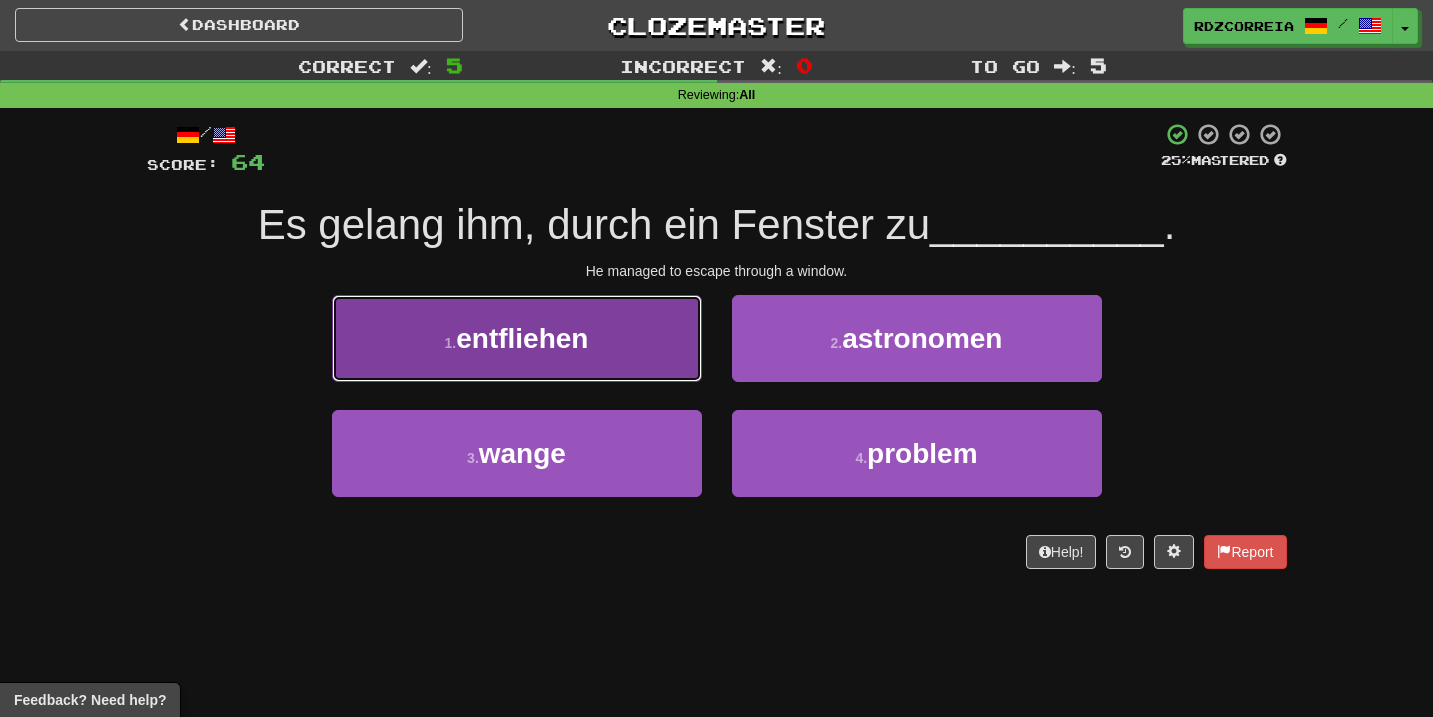 click on "1 .  entfliehen" at bounding box center [517, 338] 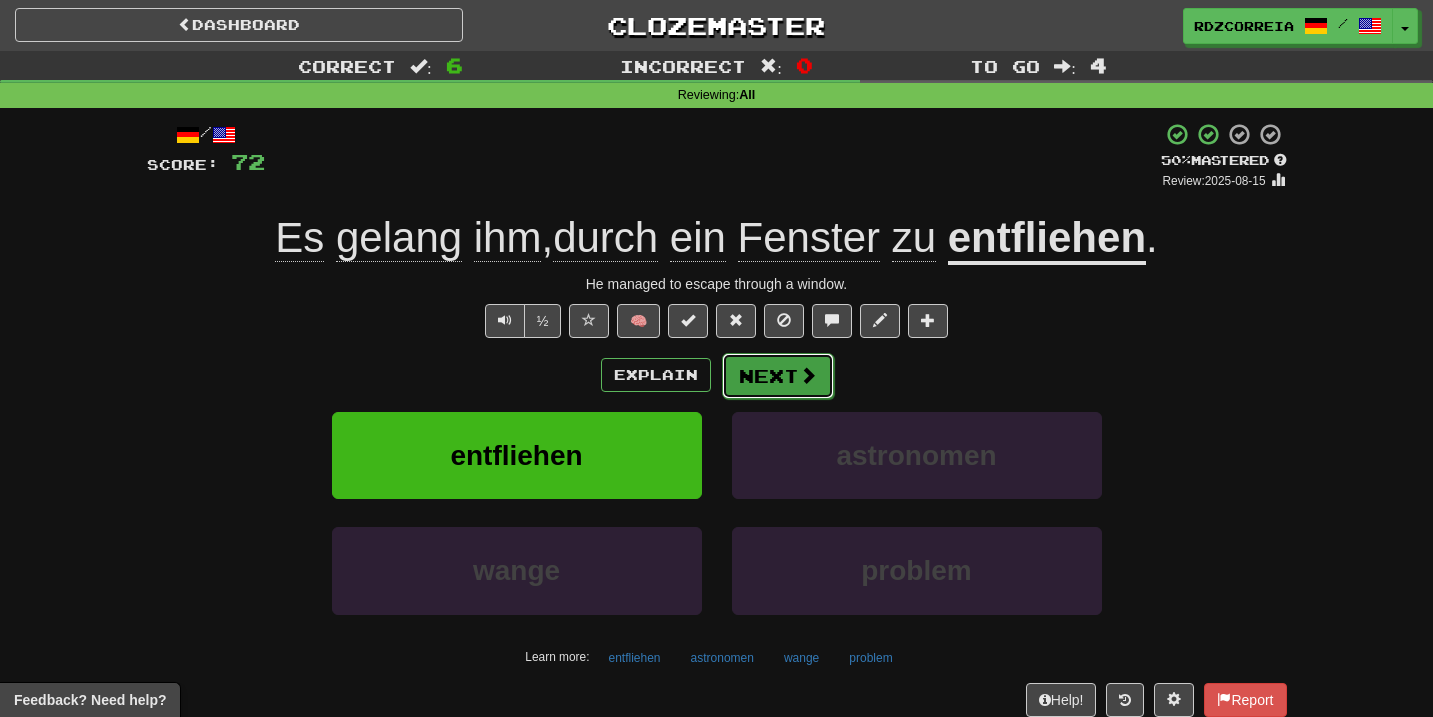 click on "Next" at bounding box center (778, 376) 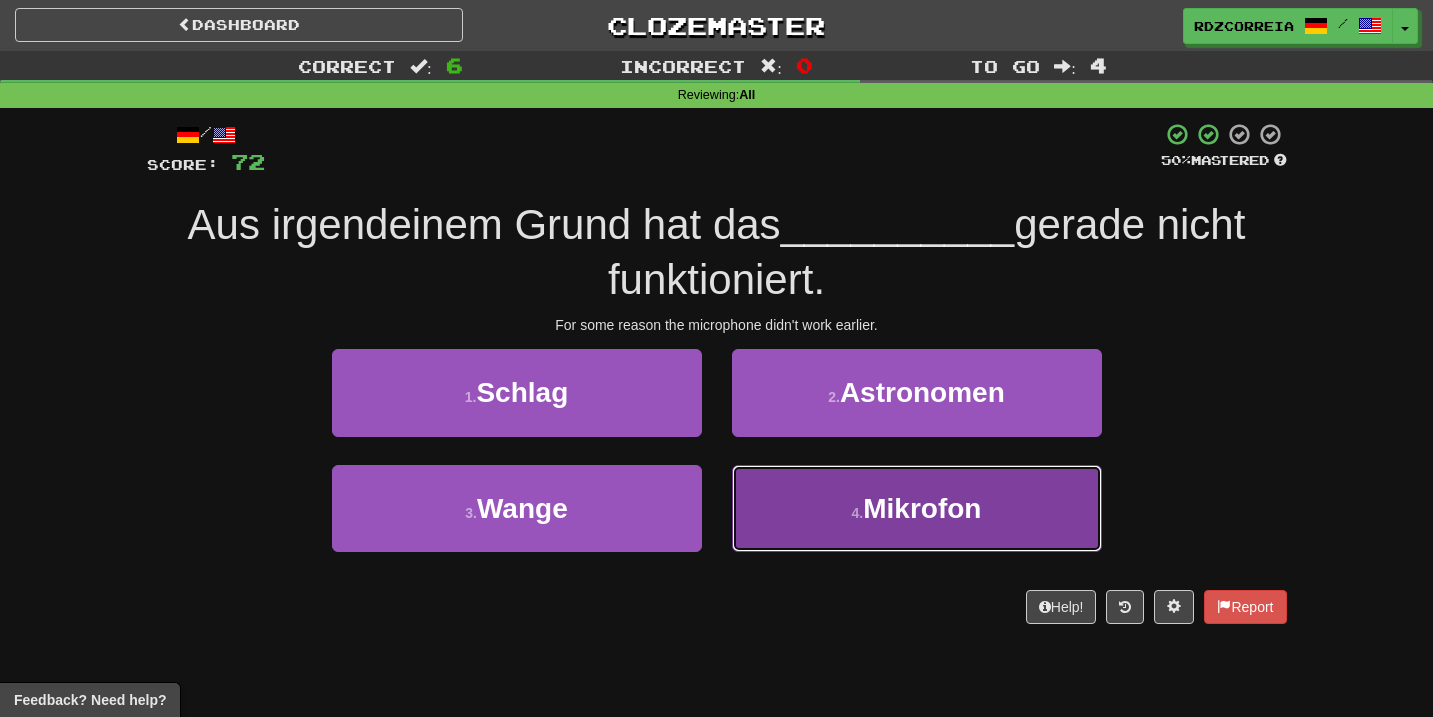 click on "4 .  Mikrofon" at bounding box center (917, 508) 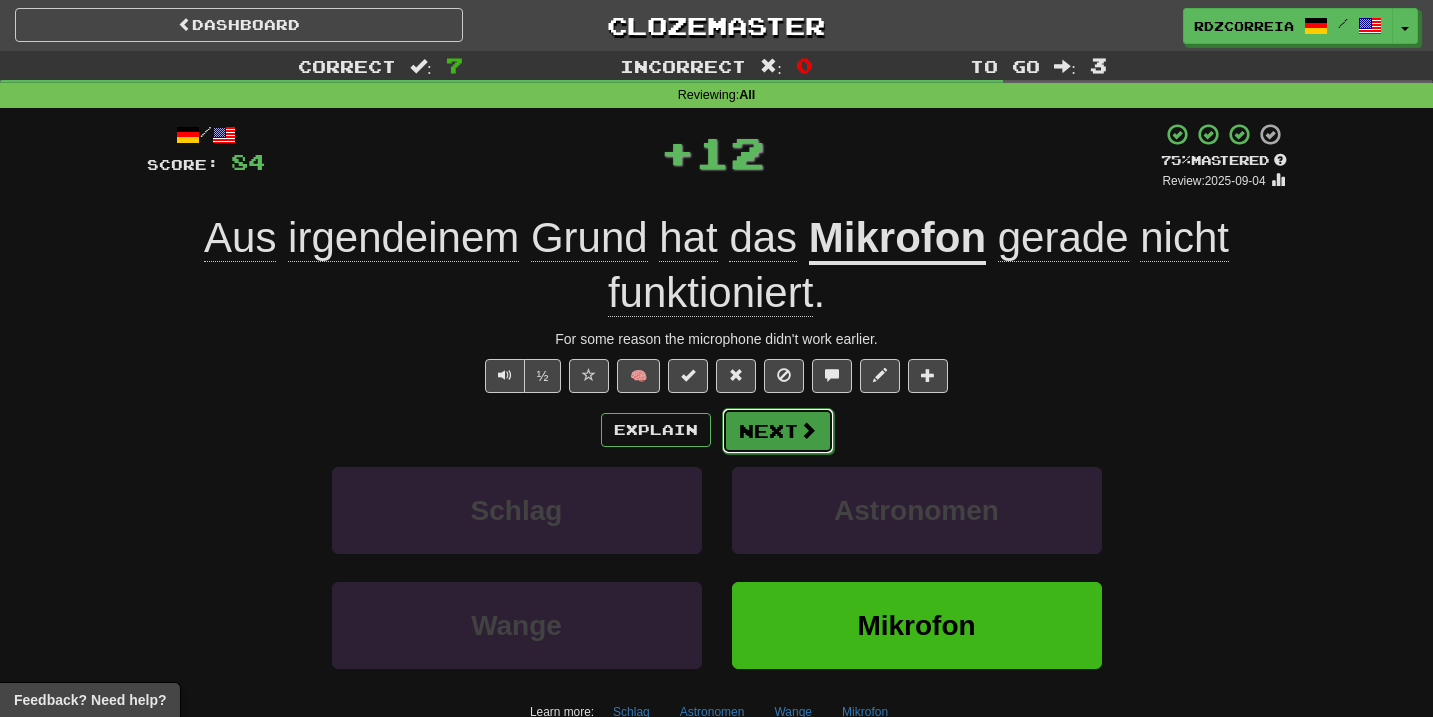 click on "Next" at bounding box center [778, 431] 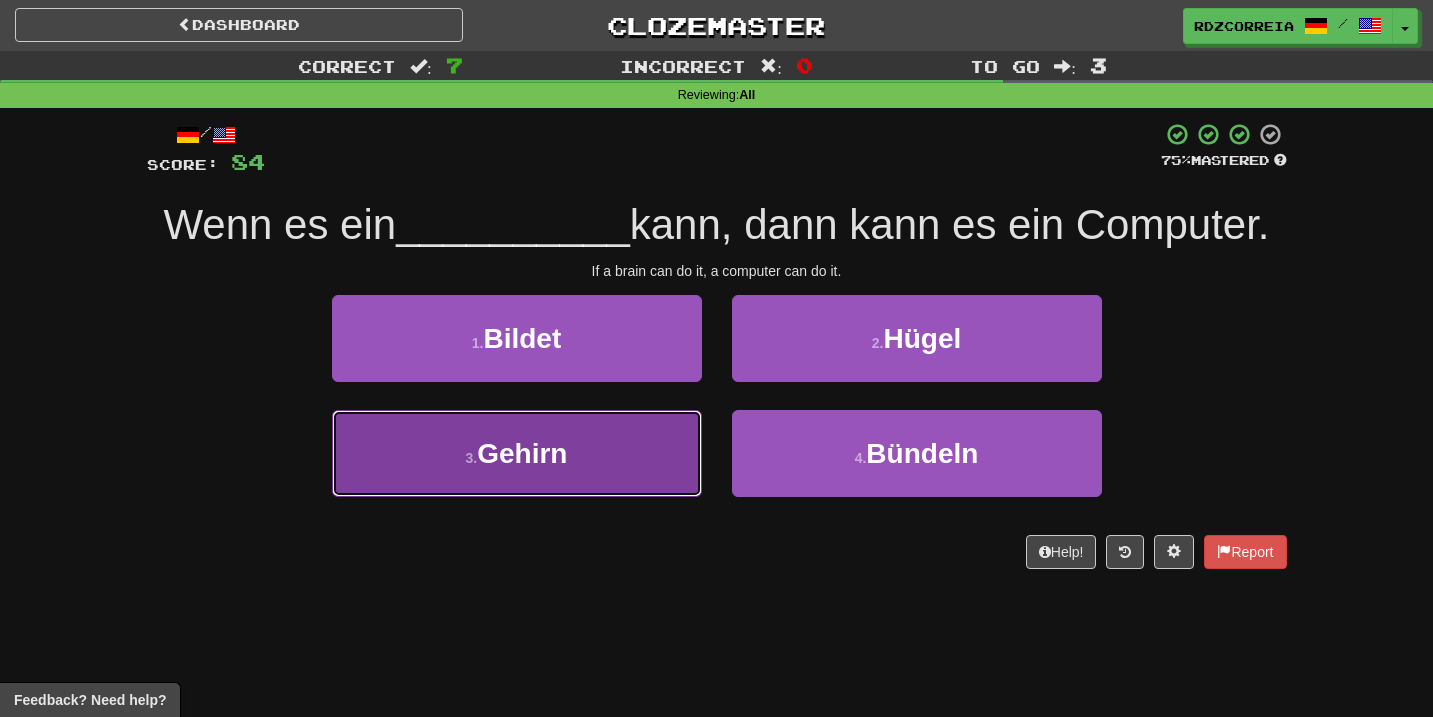 click on "3 .  Gehirn" at bounding box center [517, 453] 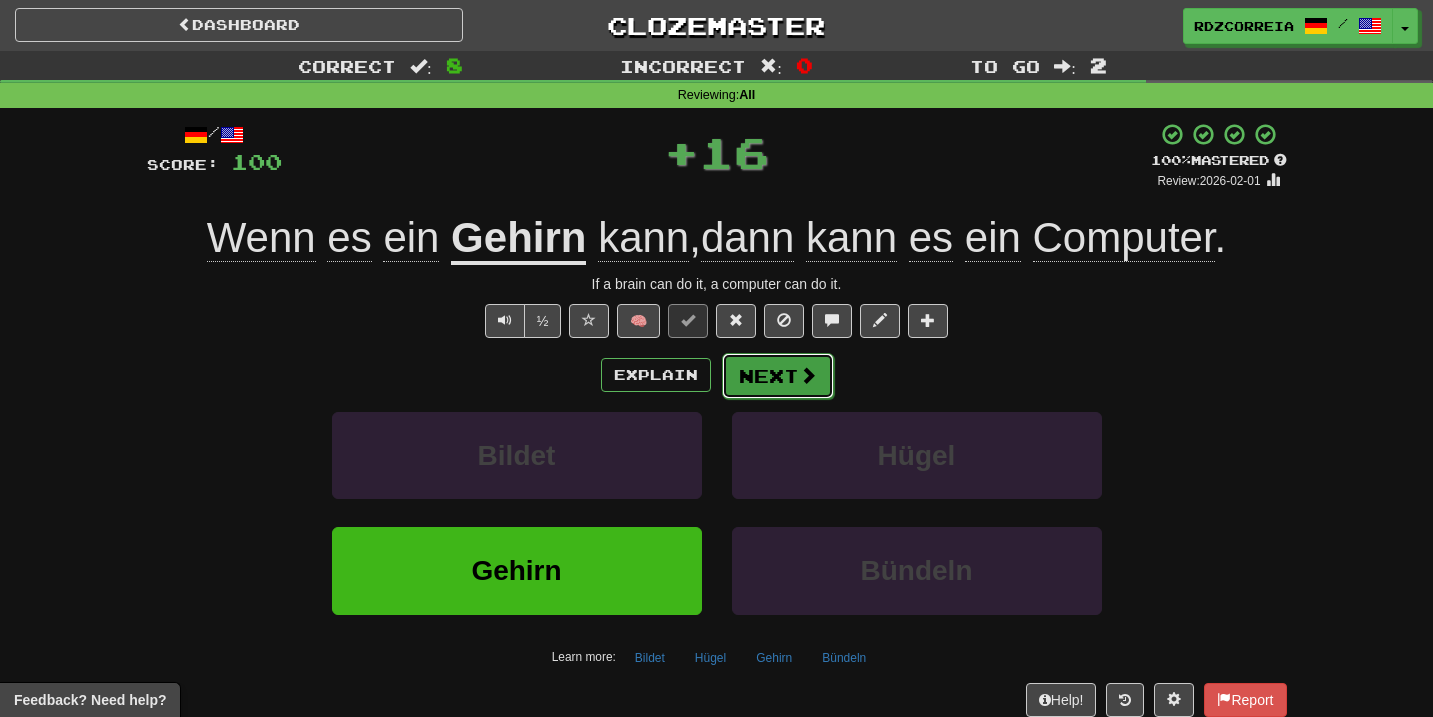 click on "Next" at bounding box center (778, 376) 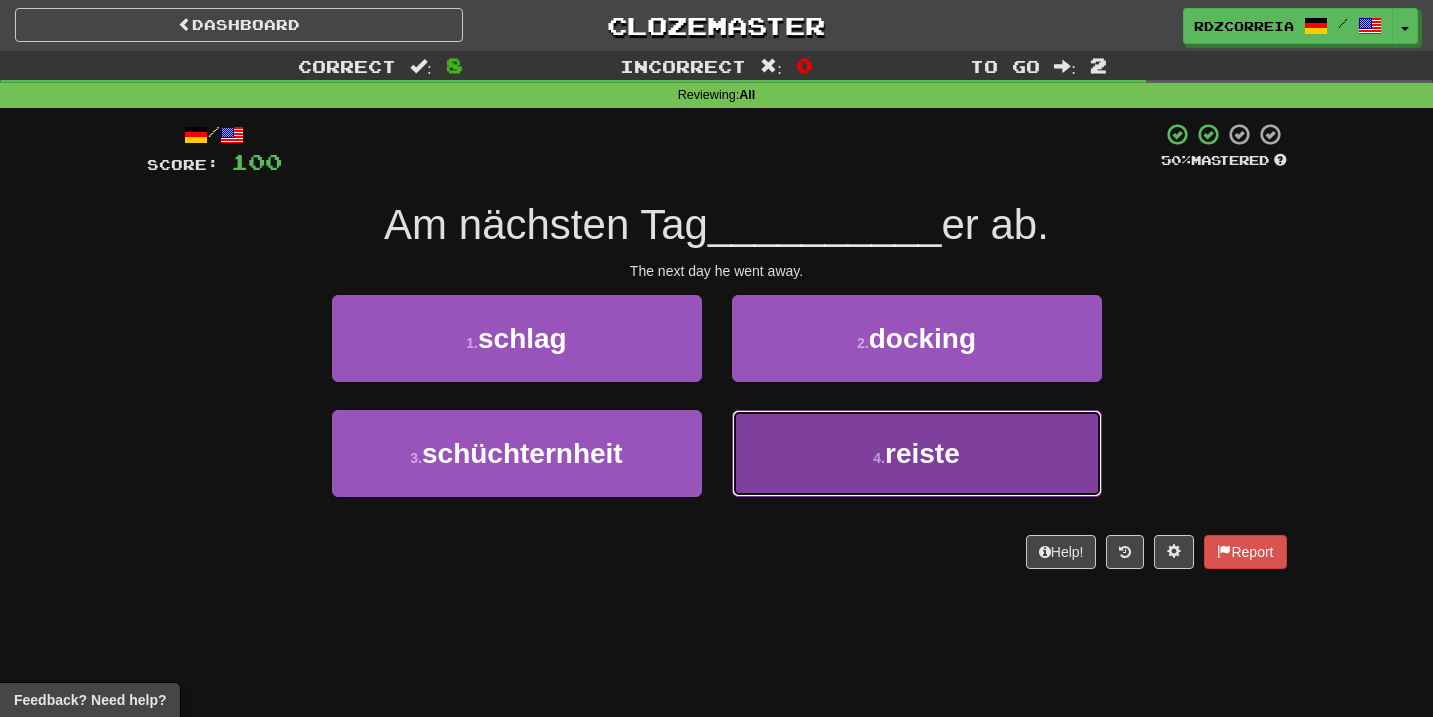 click on "4 .  reiste" at bounding box center (917, 453) 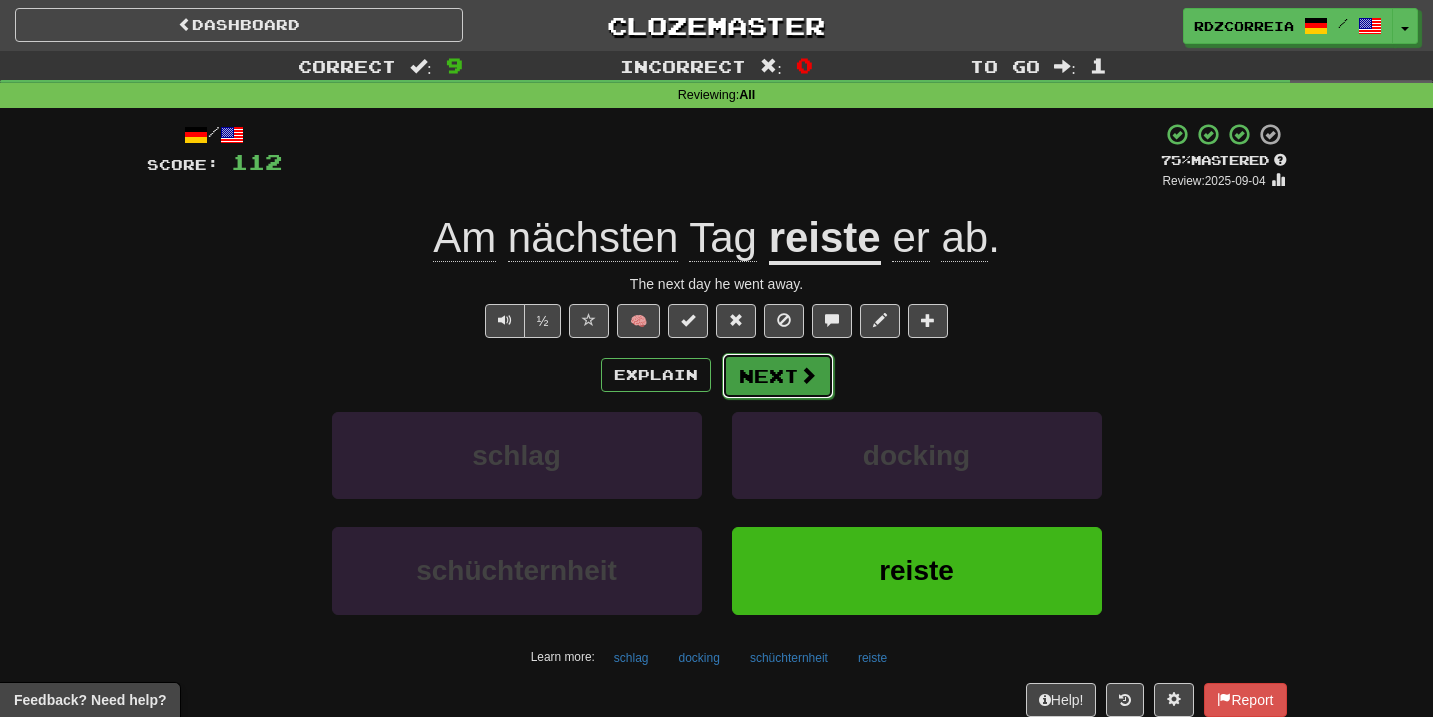 click on "Next" at bounding box center (778, 376) 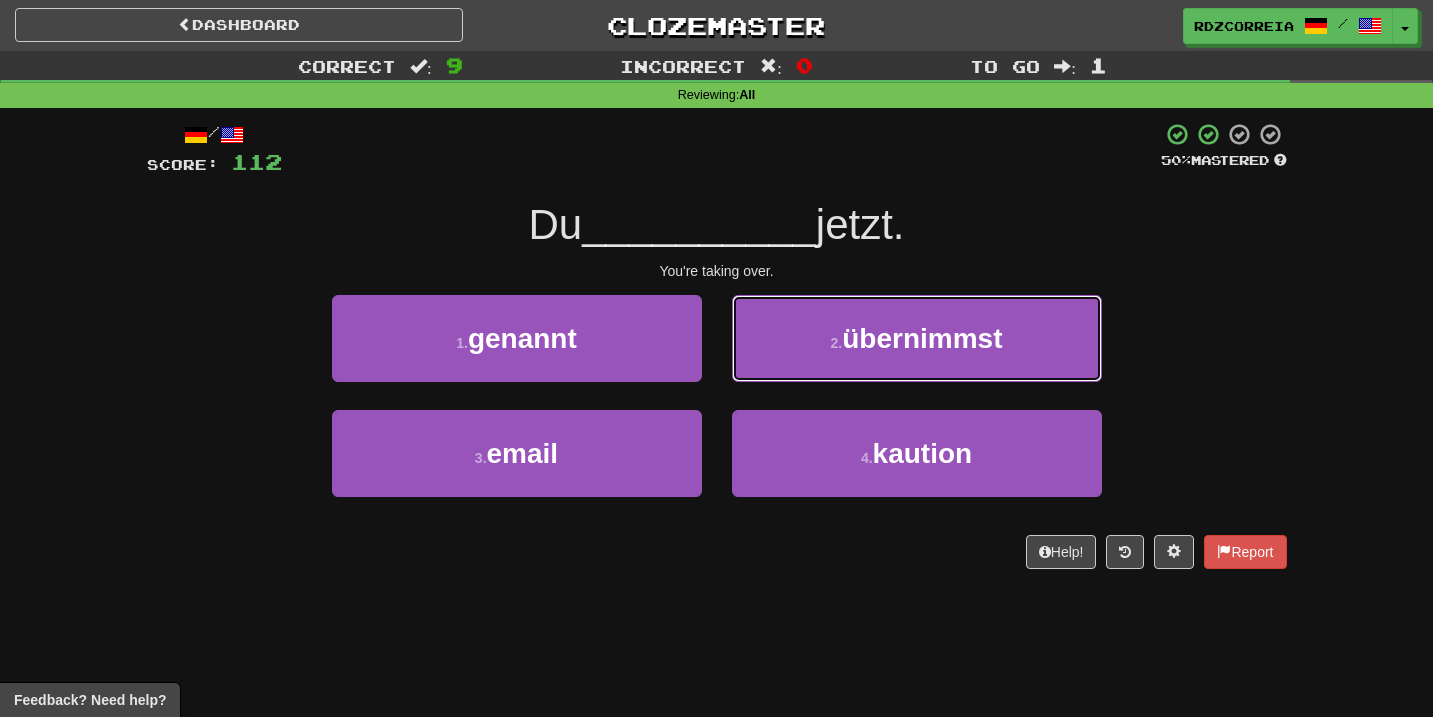 click on "übernimmst" at bounding box center (922, 338) 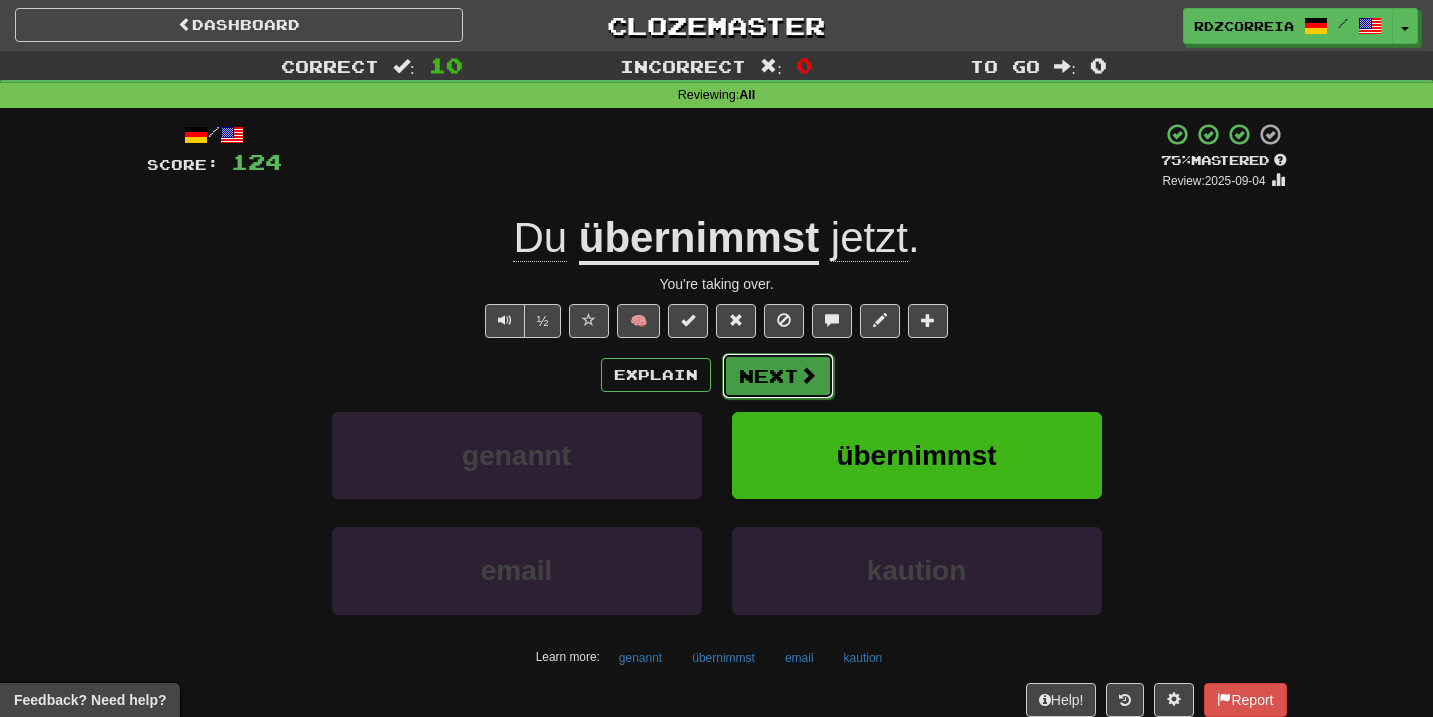 click on "Next" at bounding box center [778, 376] 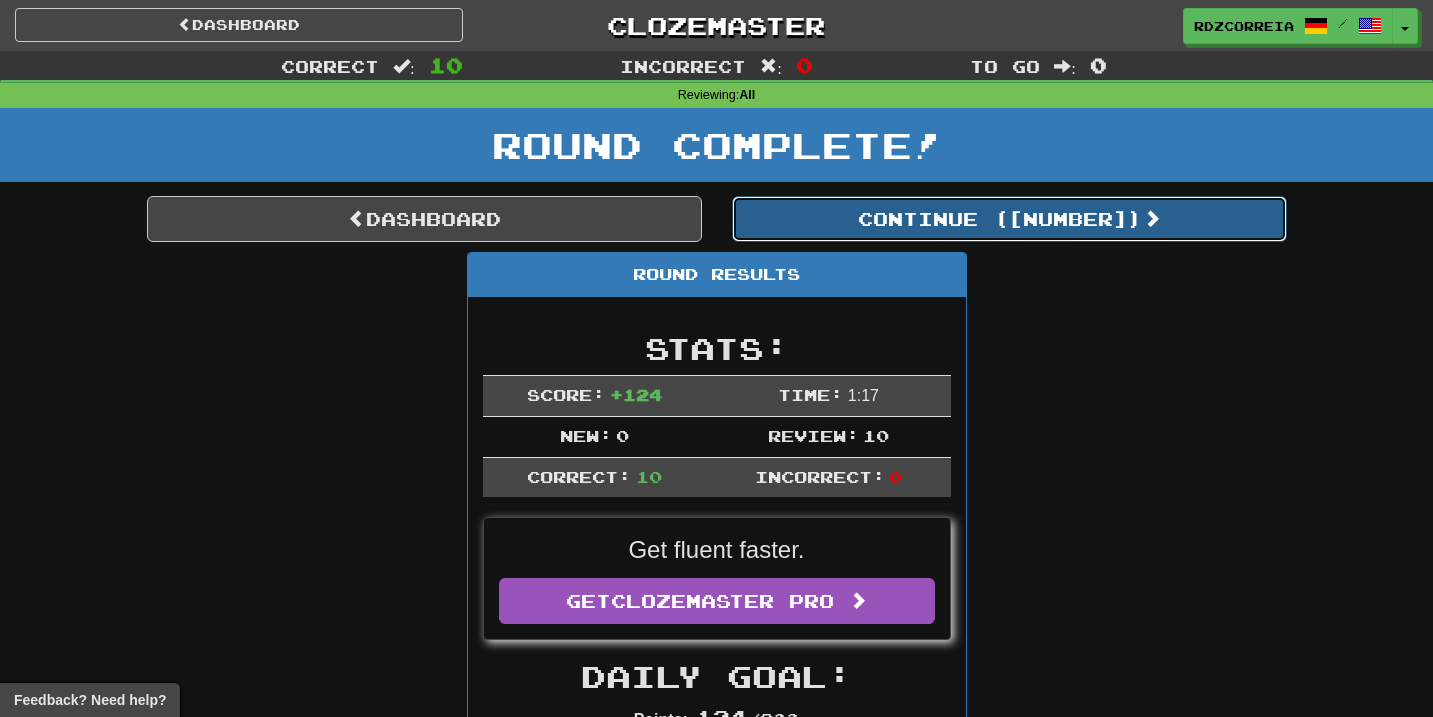 click on "Continue ( 36315 )" at bounding box center [1009, 219] 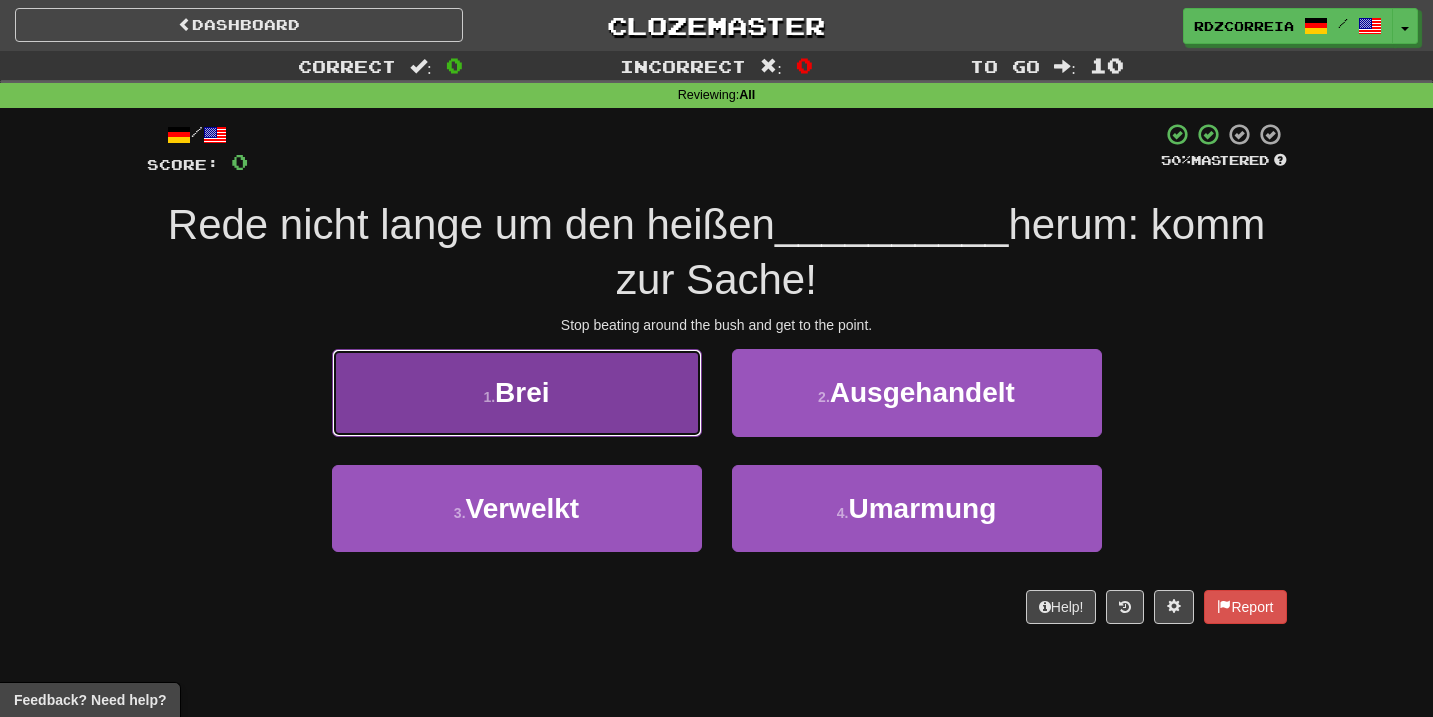 click on "1 .  Brei" at bounding box center (517, 392) 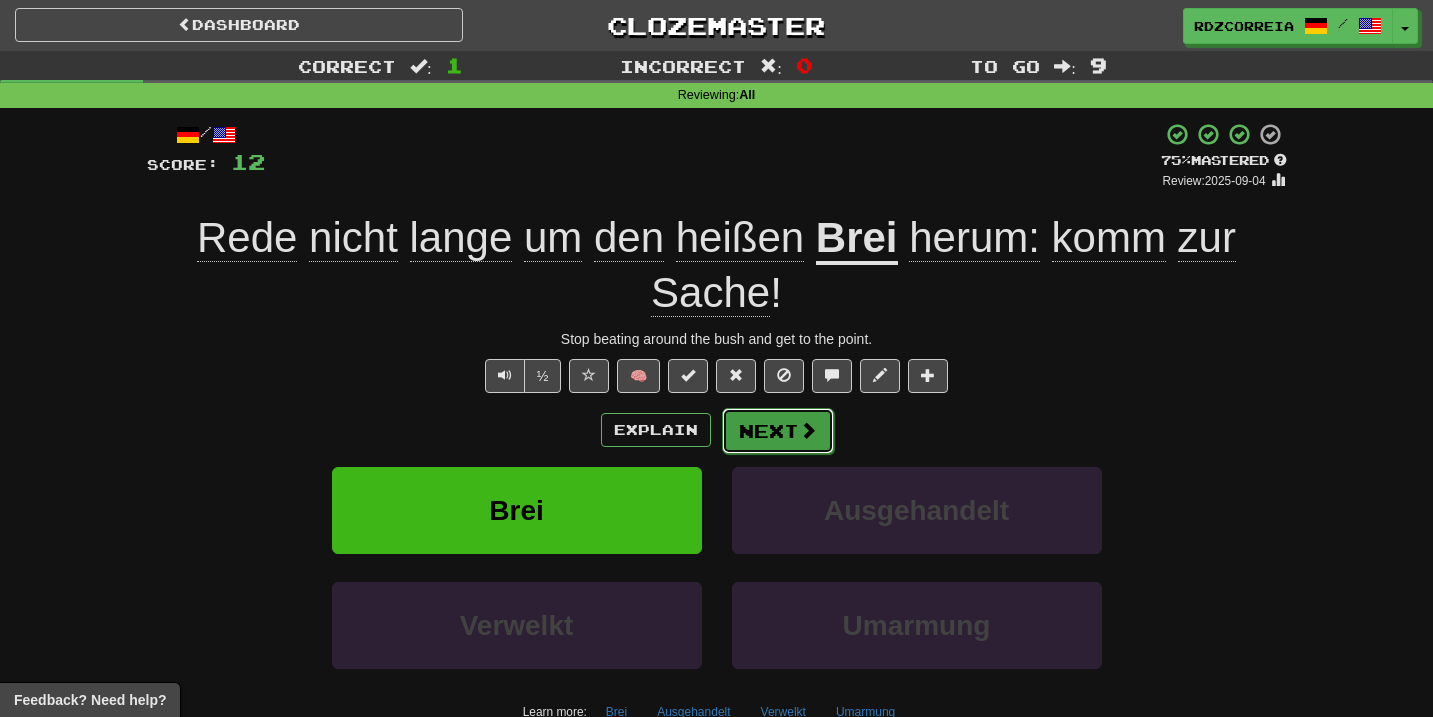 click on "Next" at bounding box center (778, 431) 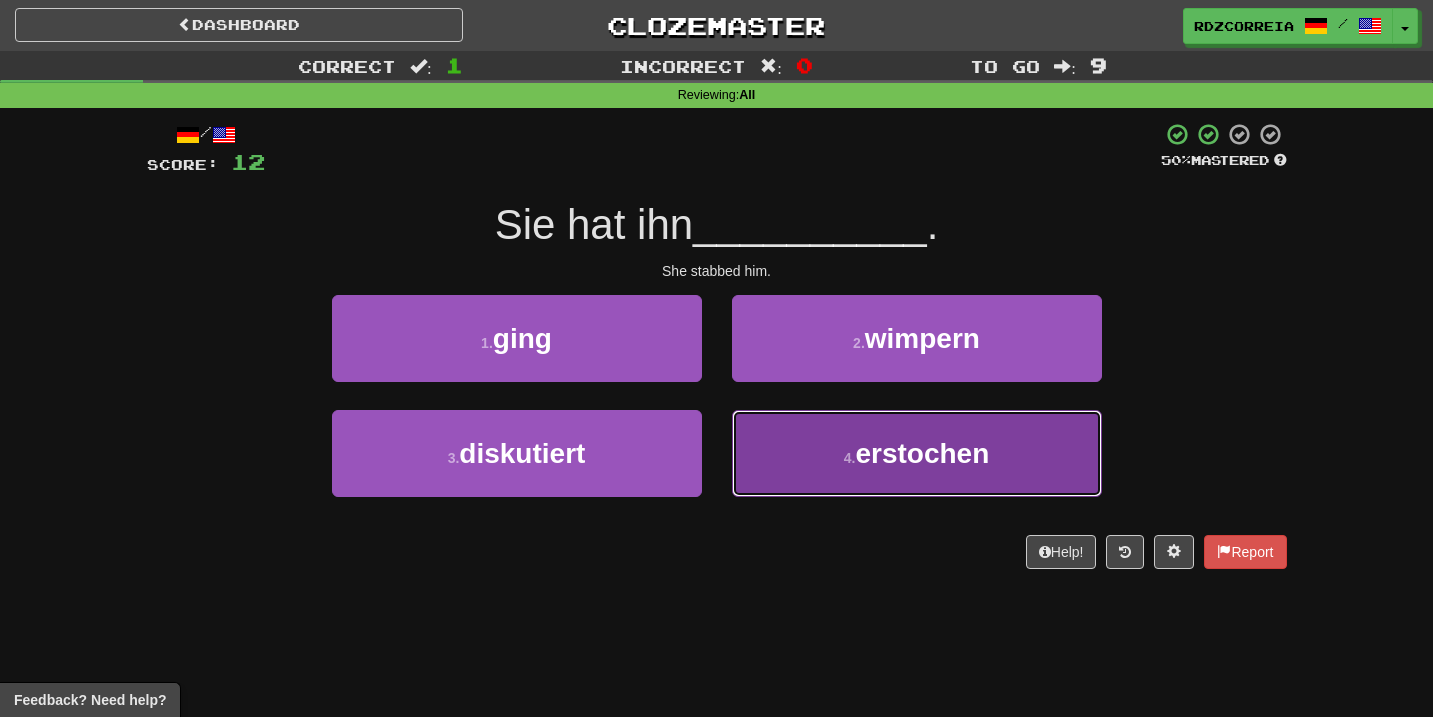 click on "erstochen" at bounding box center [922, 453] 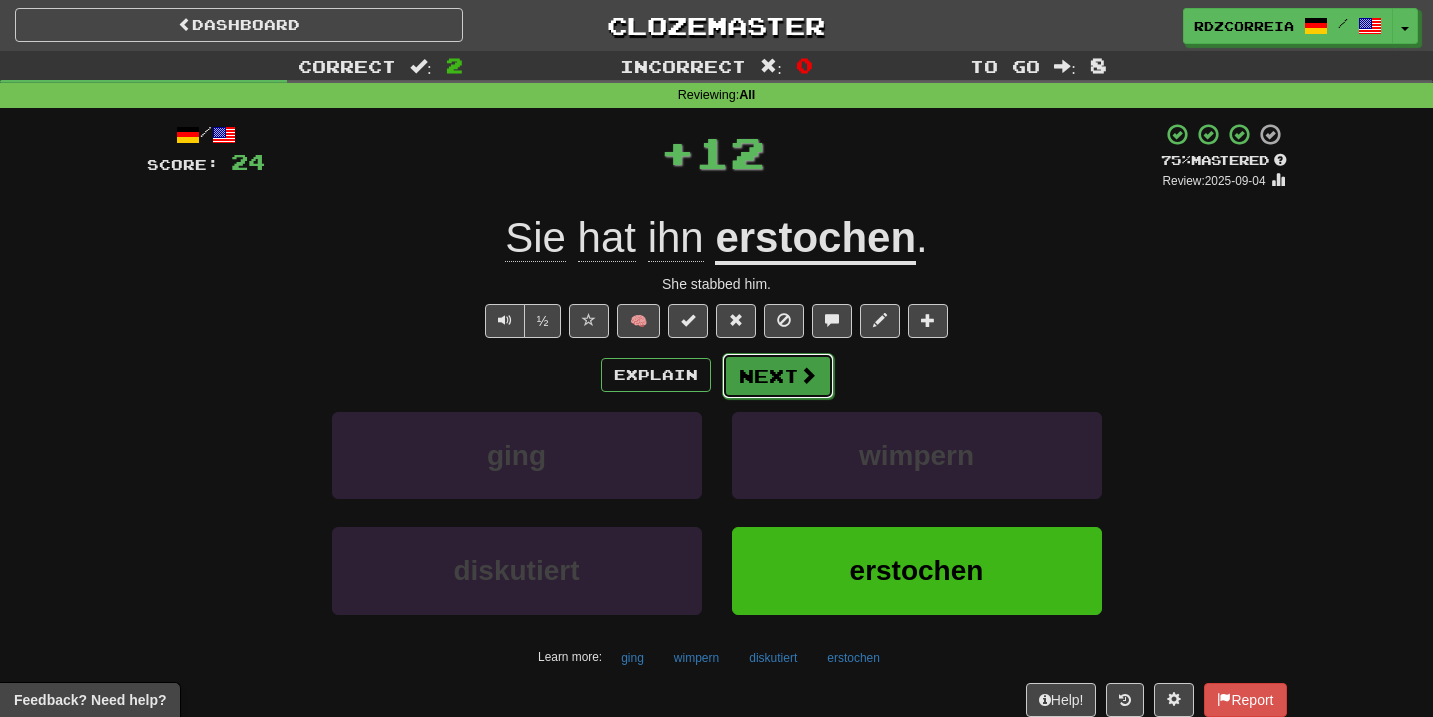 click on "Next" at bounding box center (778, 376) 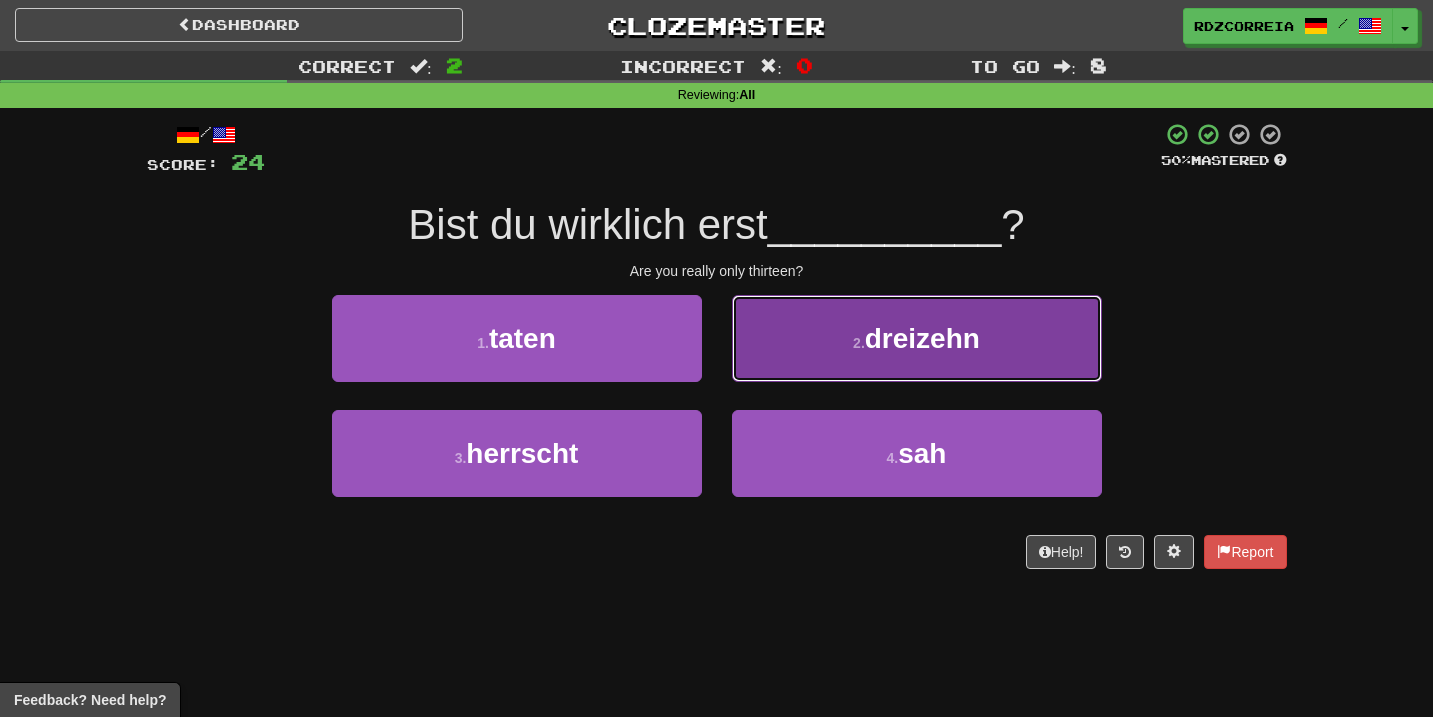 click on "2 .  dreizehn" at bounding box center [917, 338] 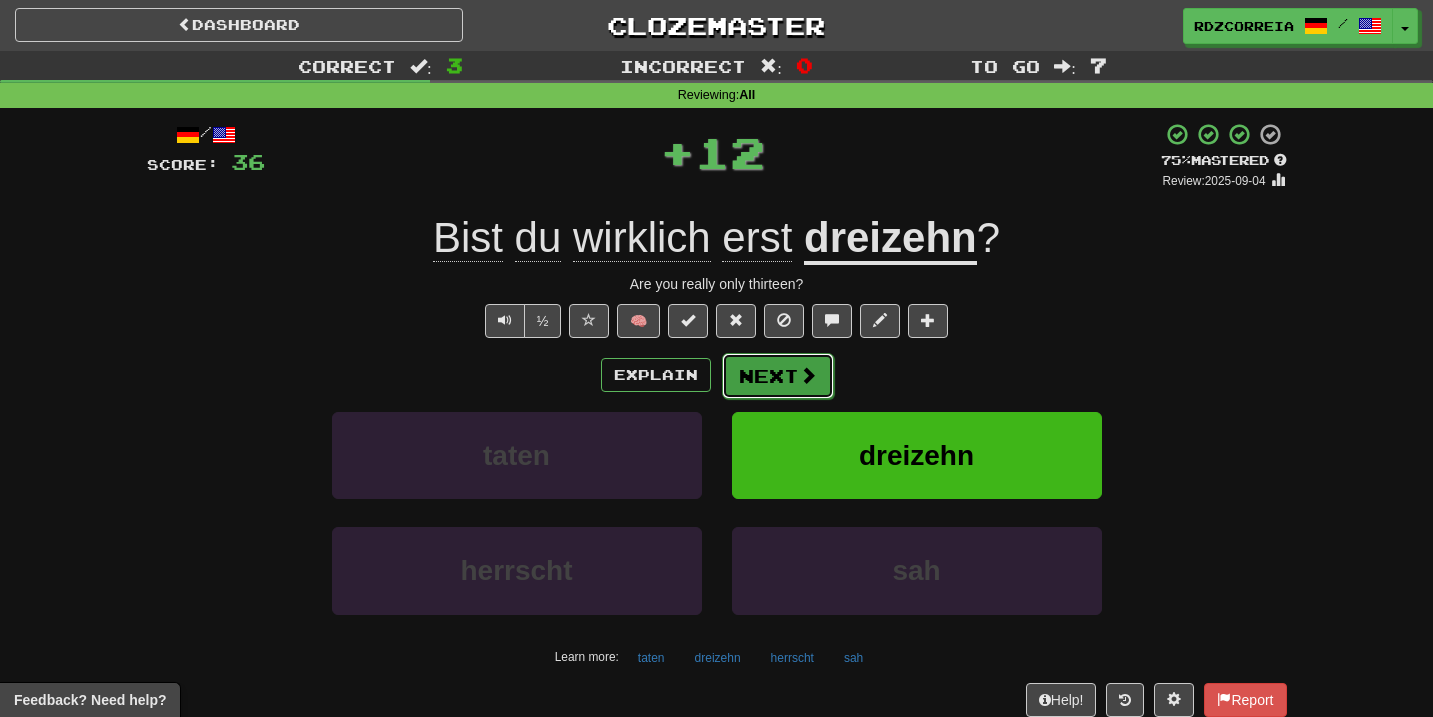 click on "Next" at bounding box center [778, 376] 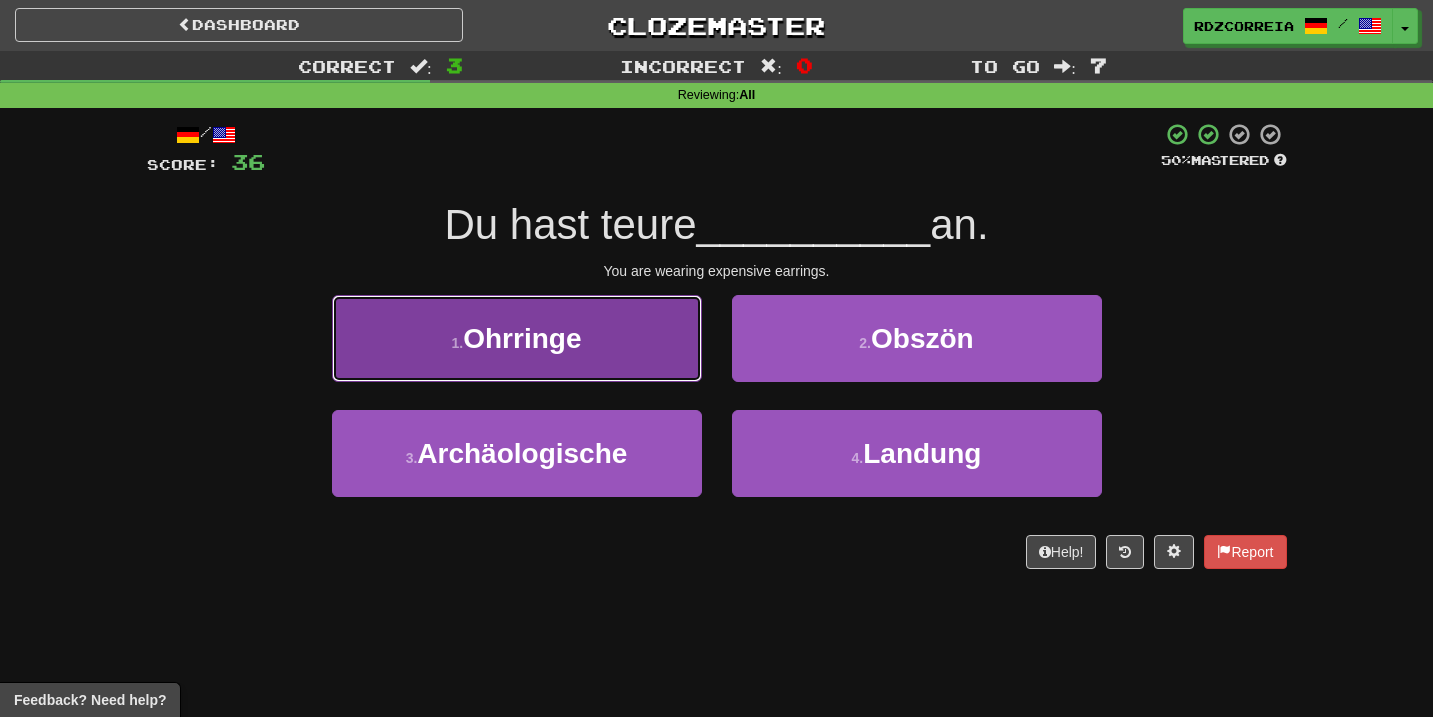 click on "1 .  Ohrringe" at bounding box center [517, 338] 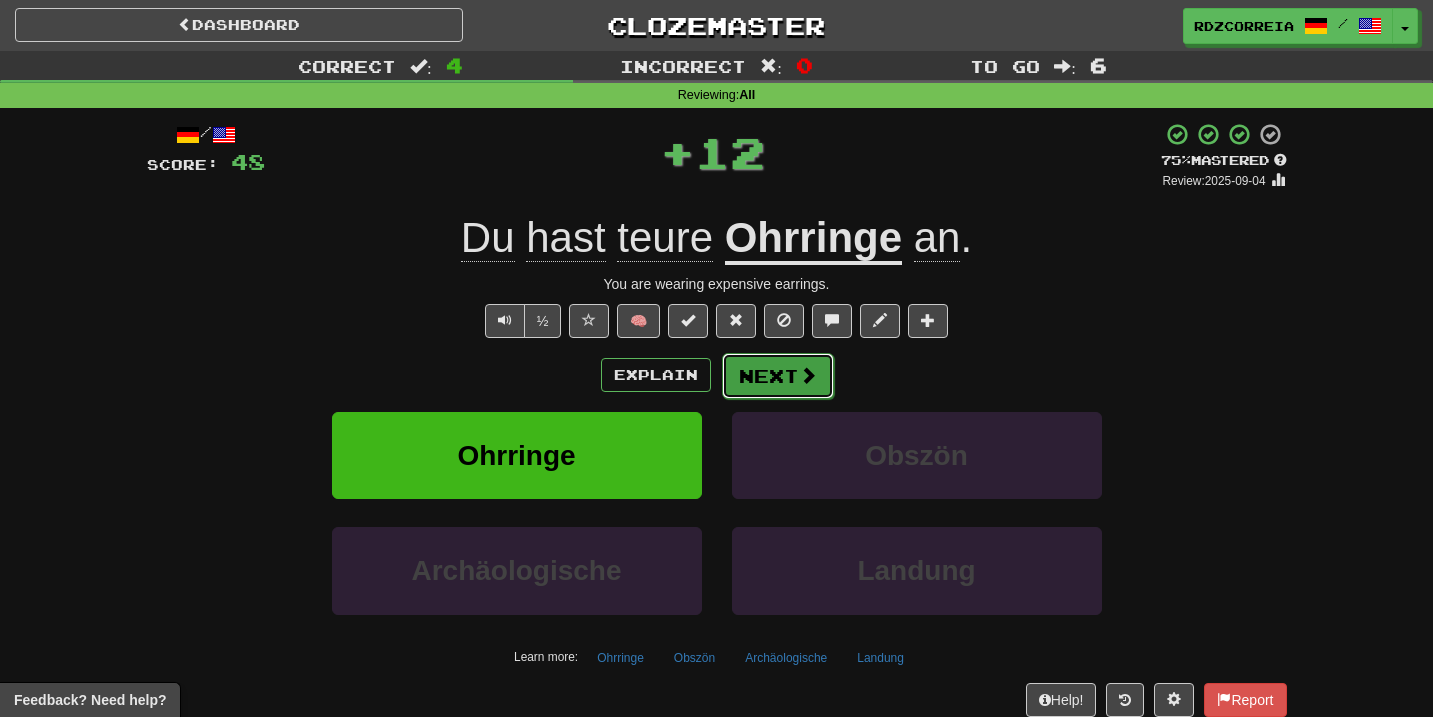 click on "Next" at bounding box center (778, 376) 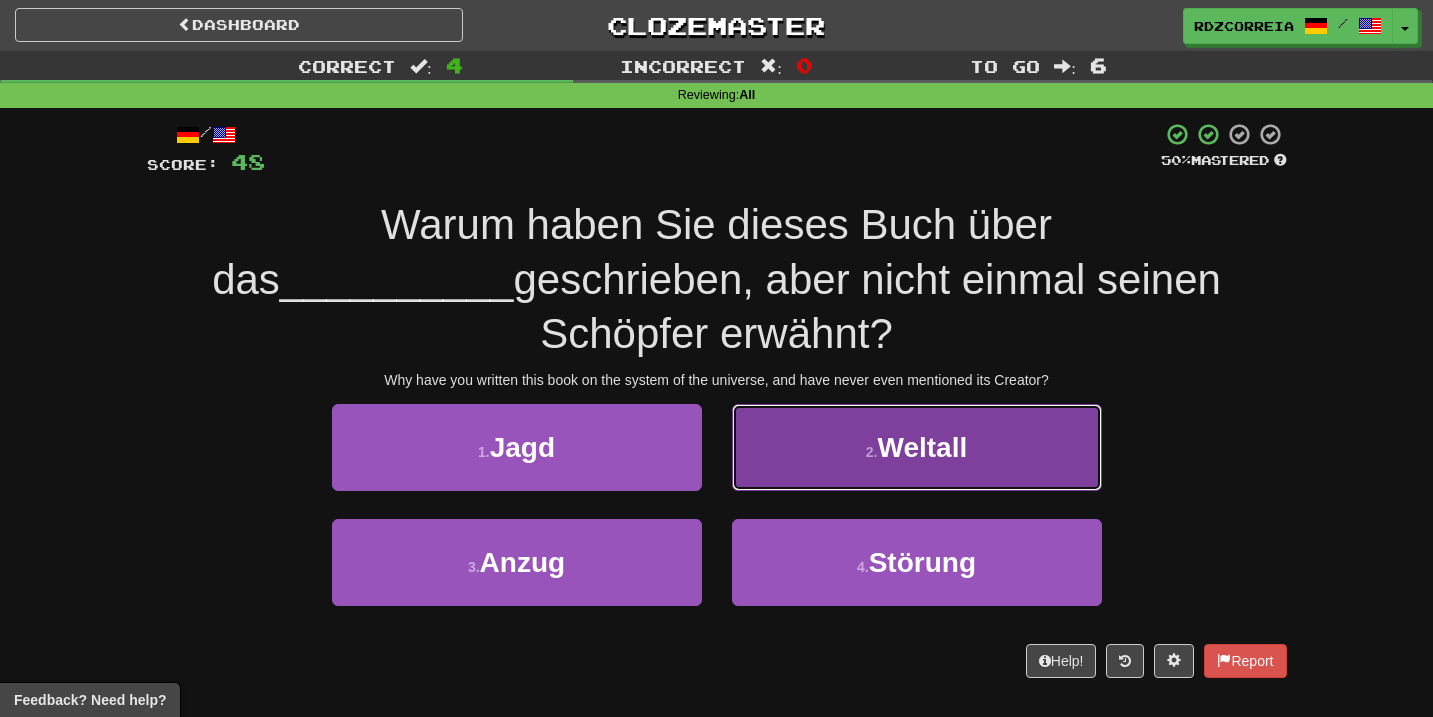 click on "Weltall" at bounding box center (922, 447) 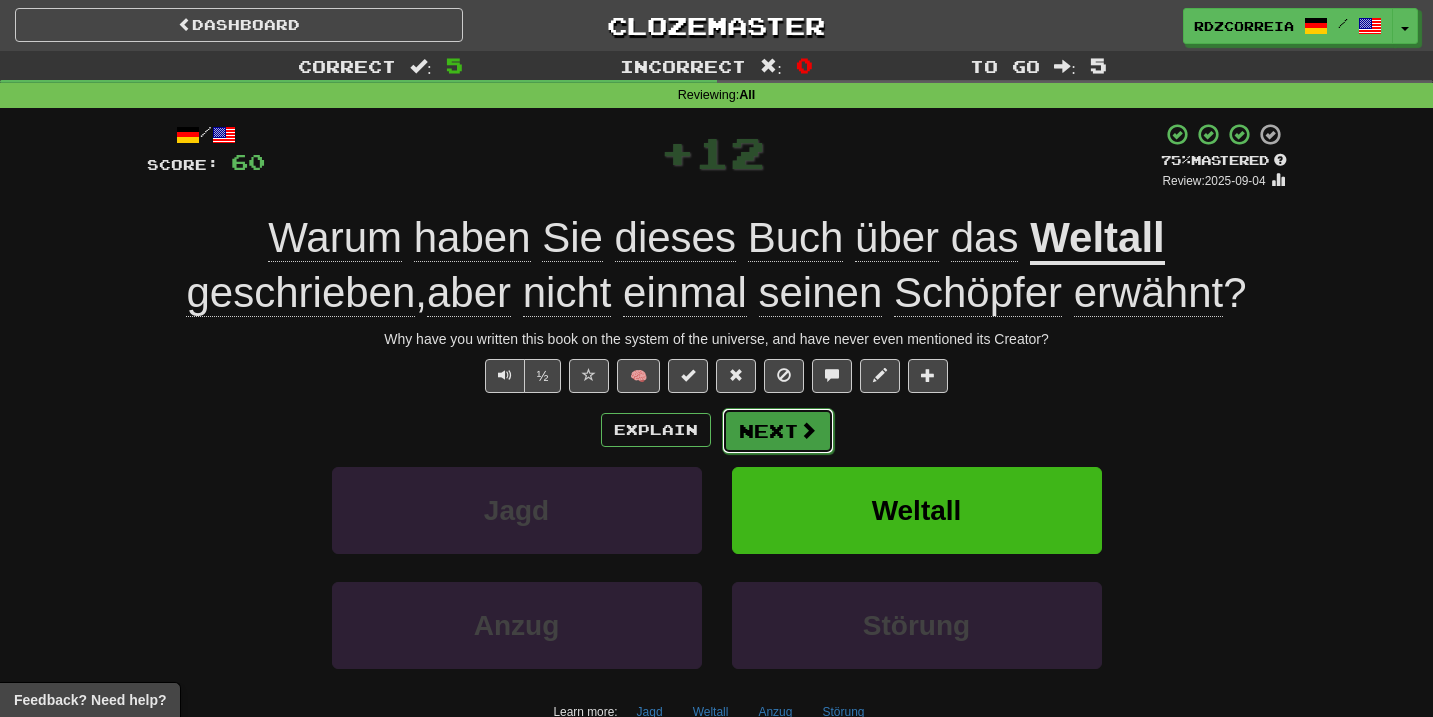 click on "Next" at bounding box center [778, 431] 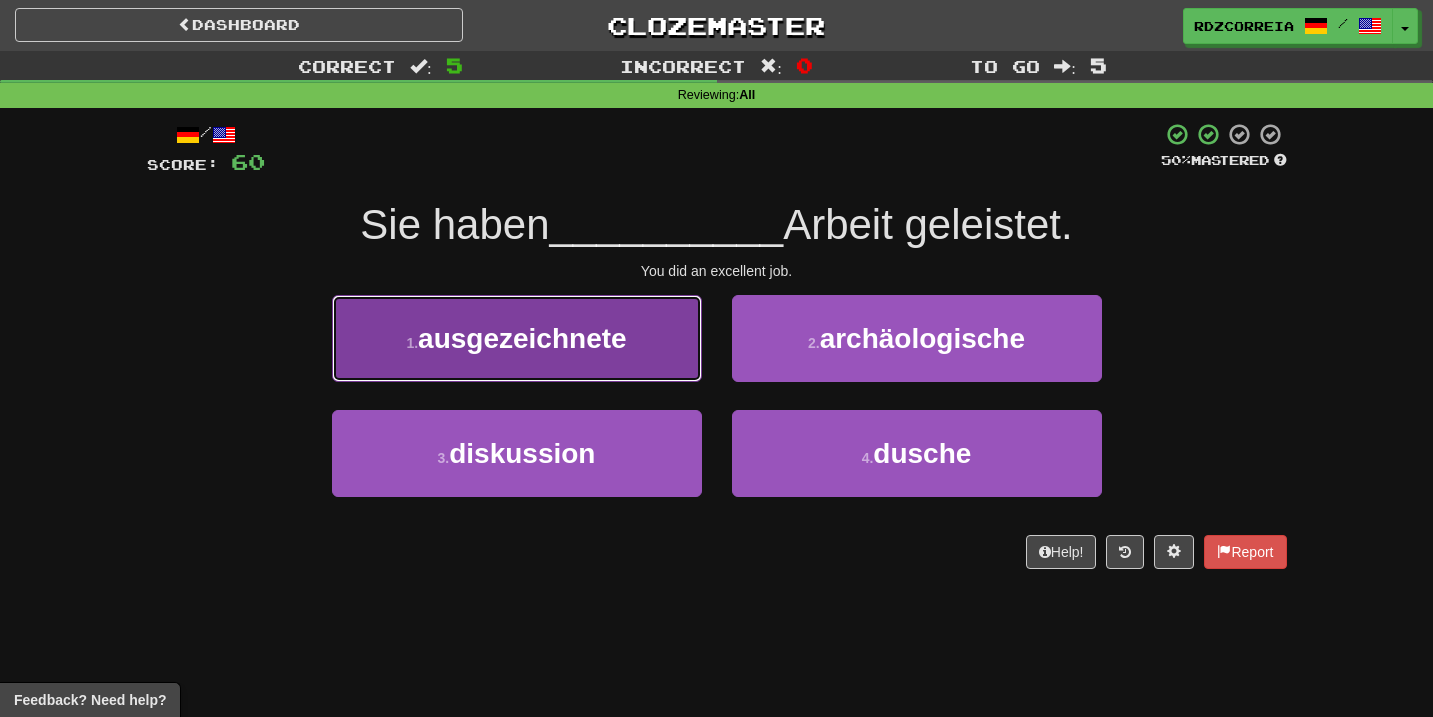 click on "1 .  ausgezeichnete" at bounding box center [517, 338] 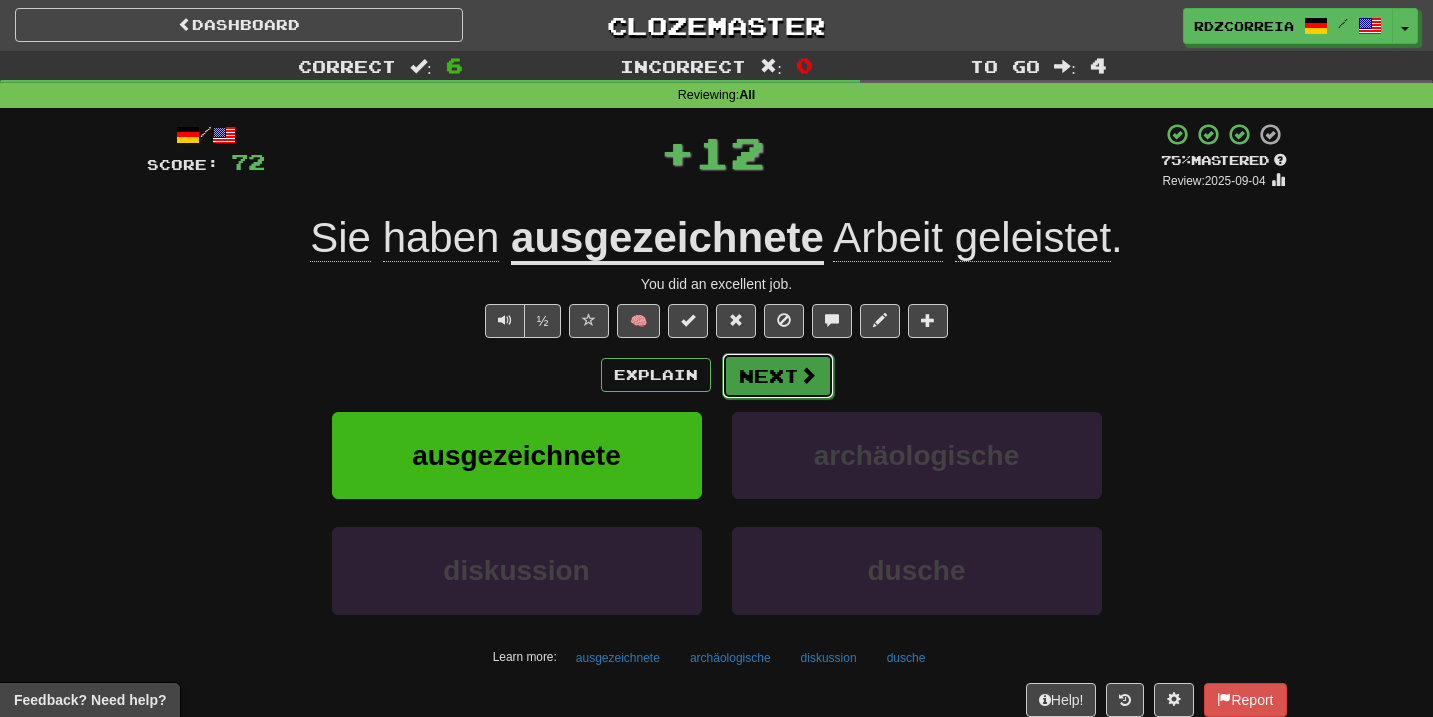 click on "Next" at bounding box center [778, 376] 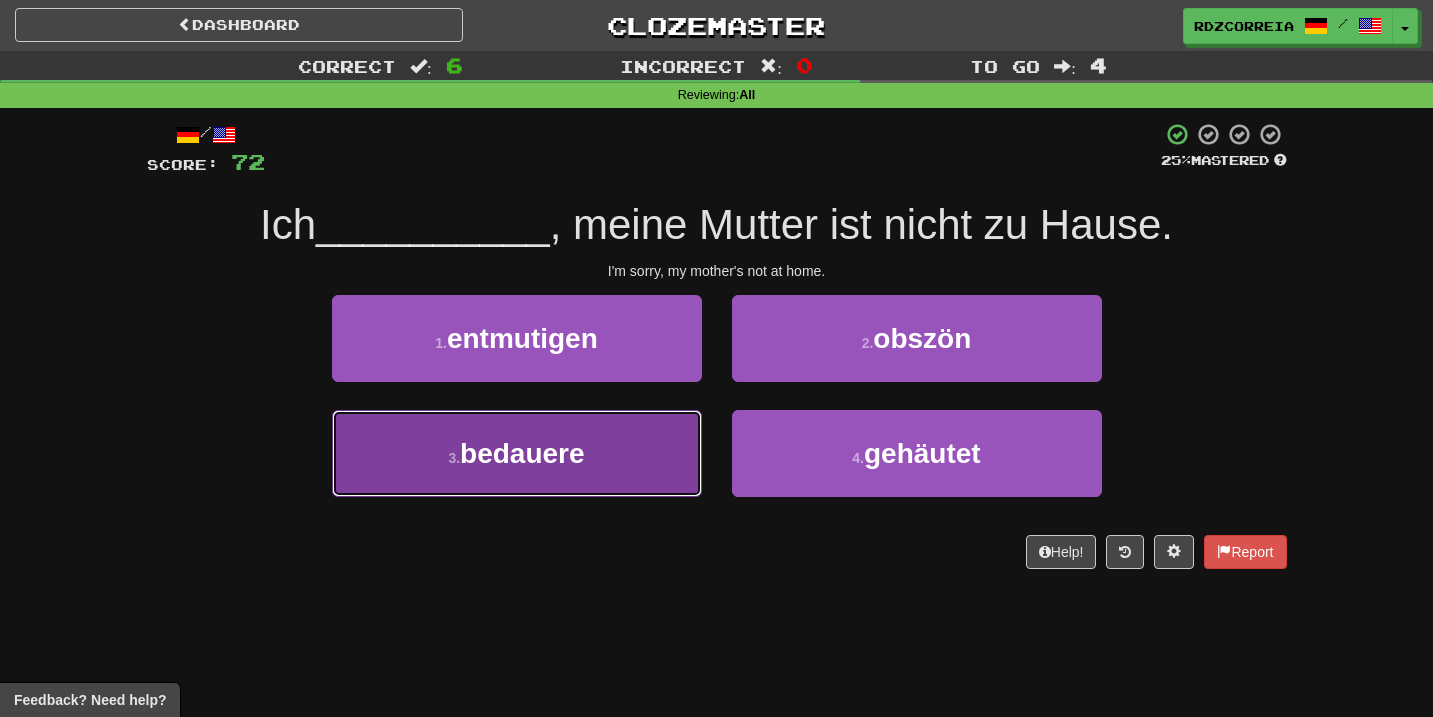 click on "3 .  bedauere" at bounding box center [517, 453] 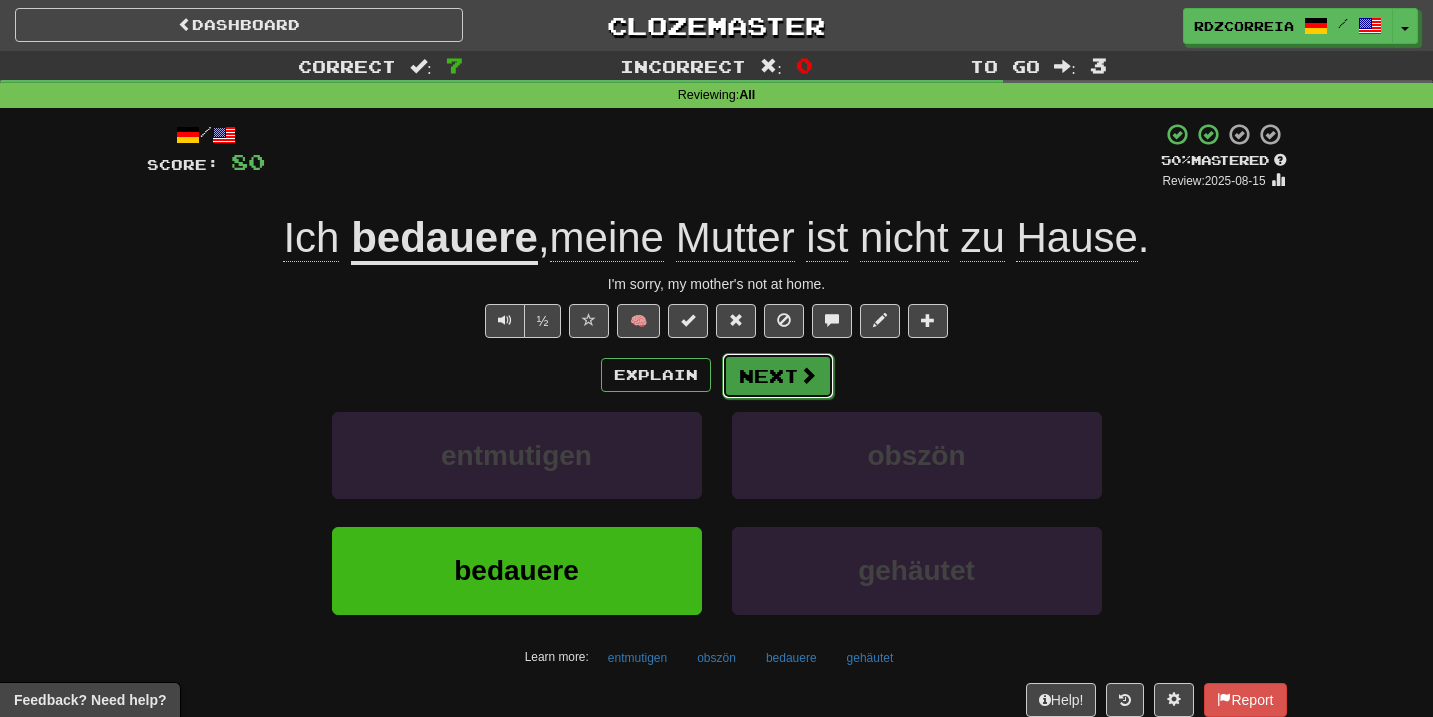 click on "Next" at bounding box center (778, 376) 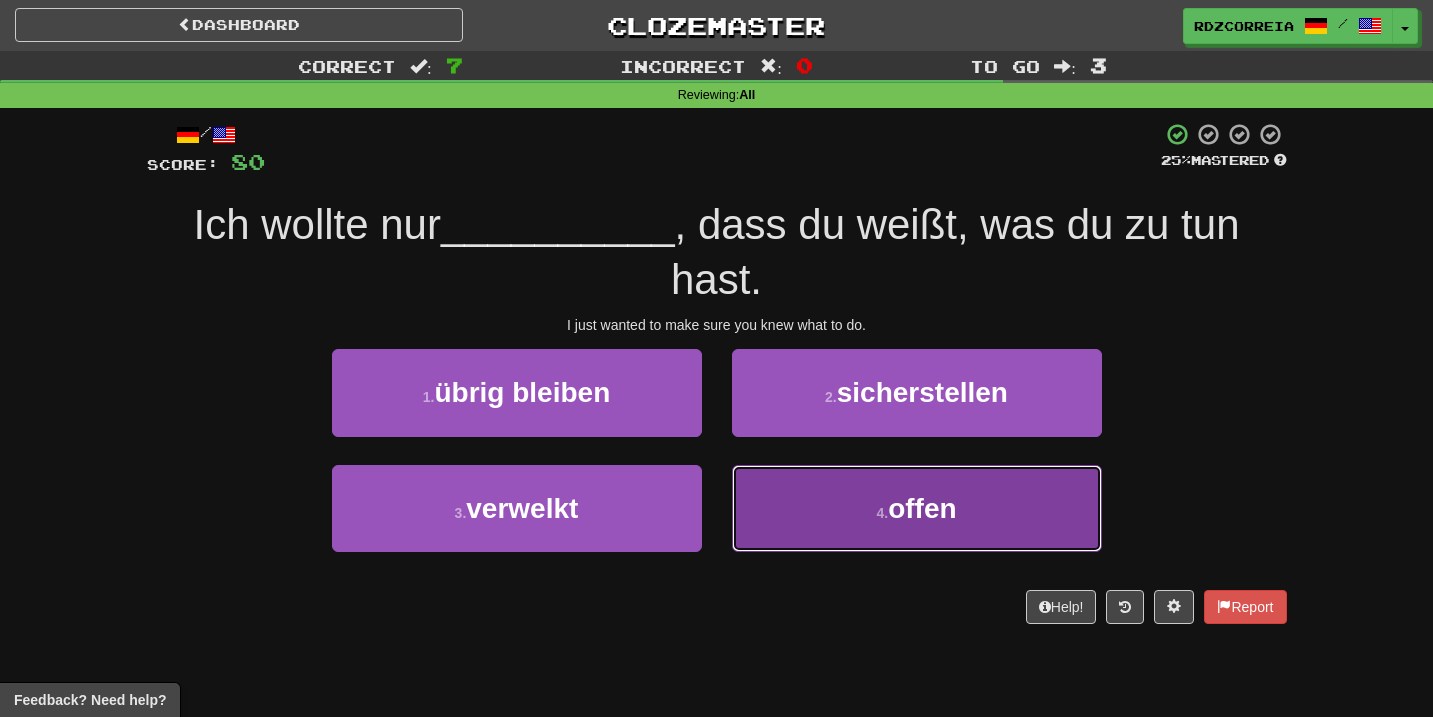 click on "4 .  offen" at bounding box center (917, 508) 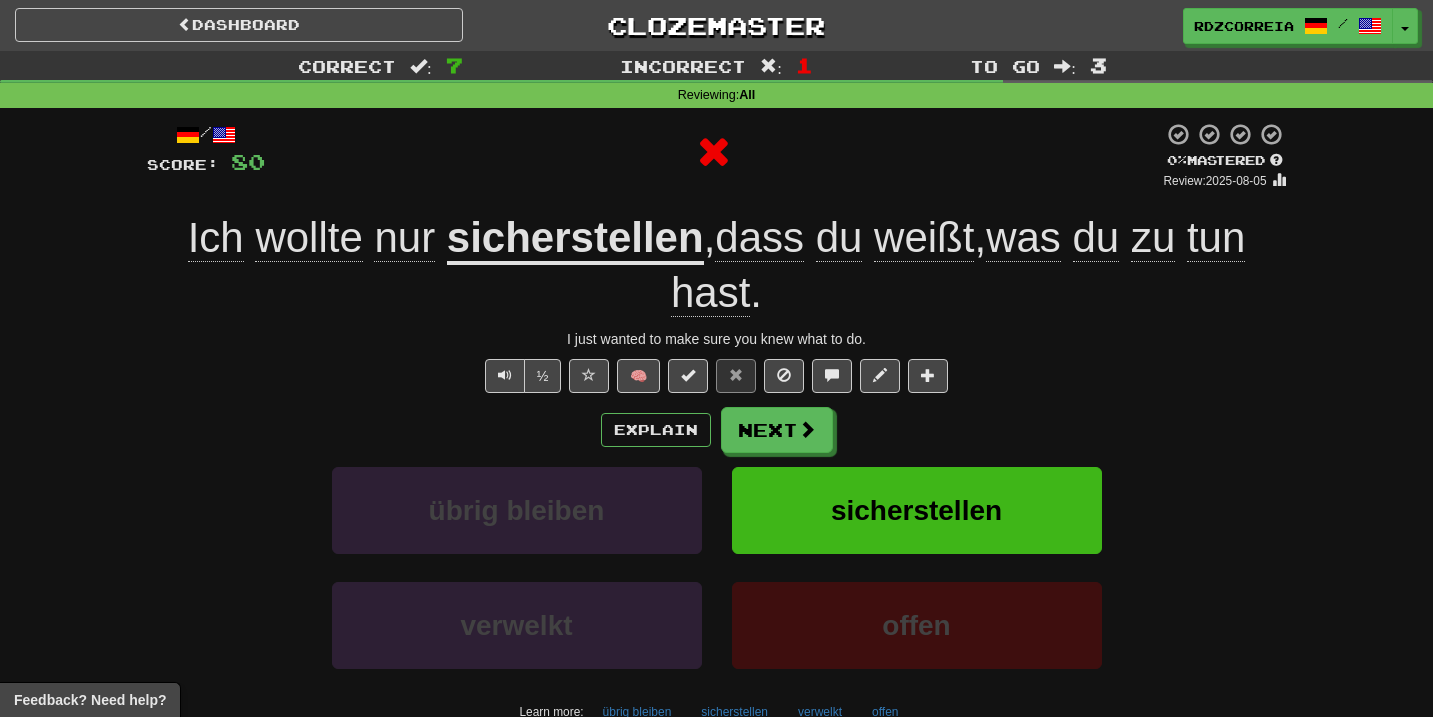click on "Explain Next" at bounding box center (717, 430) 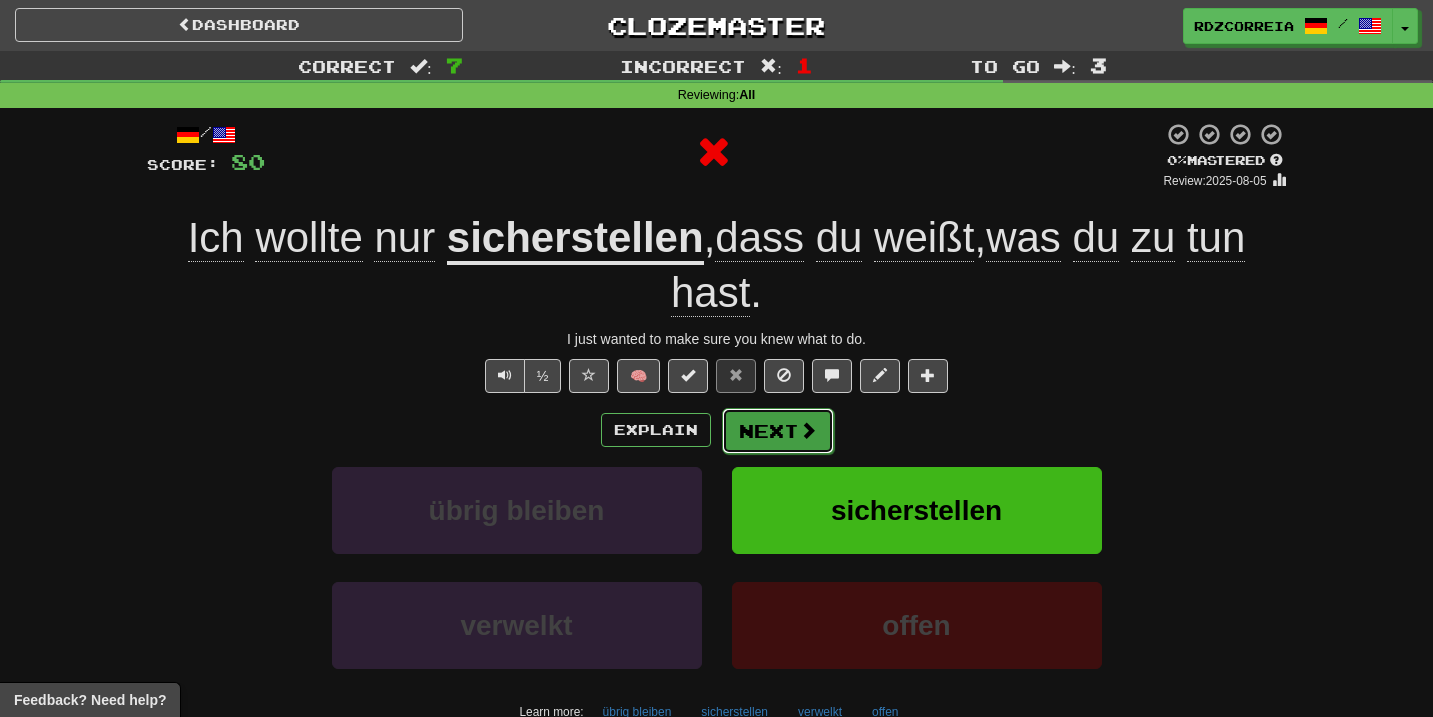 click at bounding box center [808, 430] 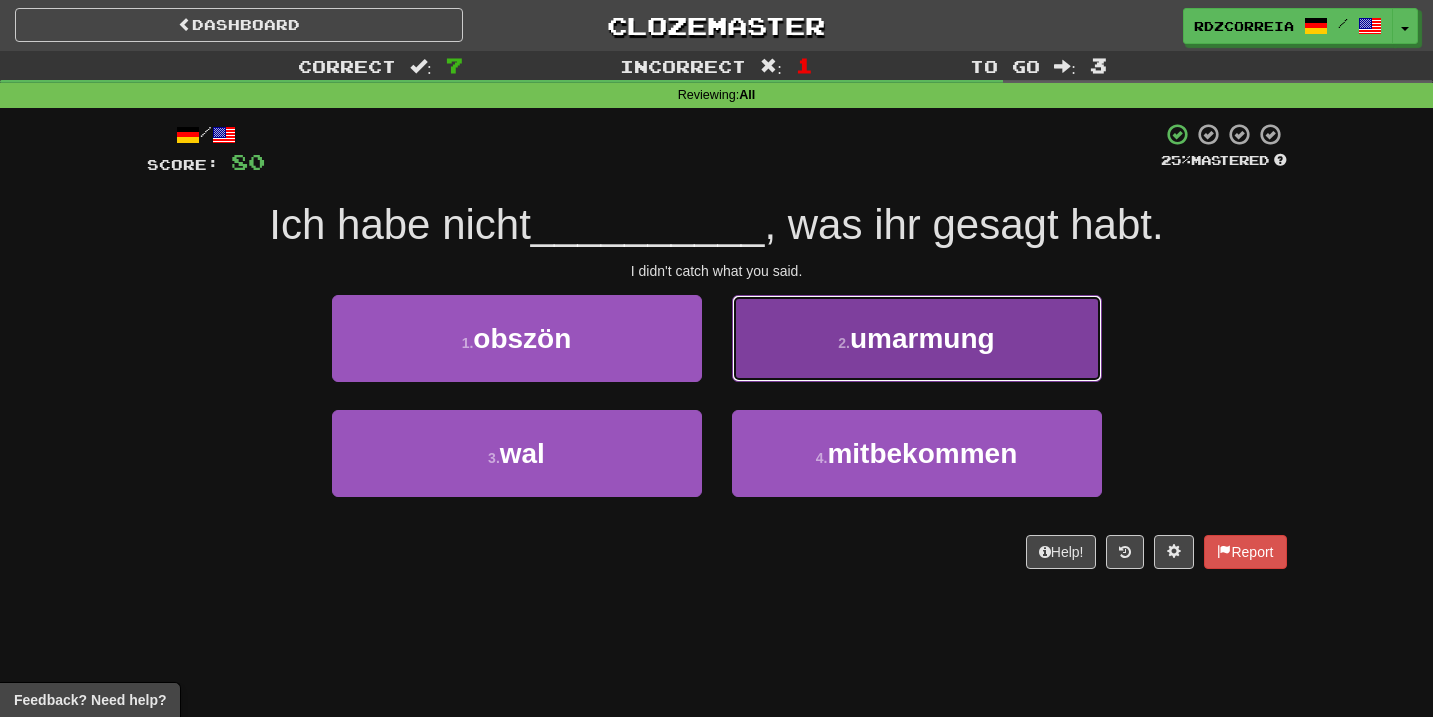 click on "umarmung" at bounding box center (922, 338) 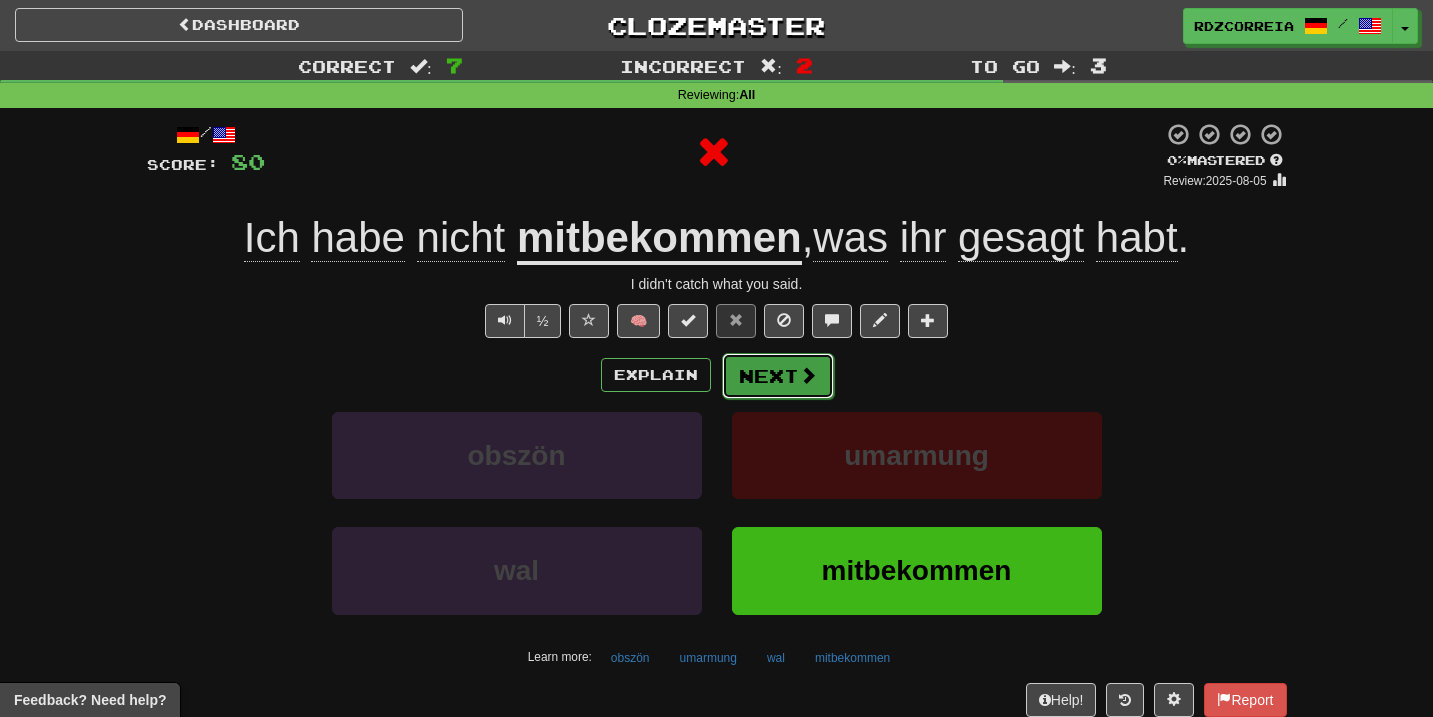 click on "Next" at bounding box center [778, 376] 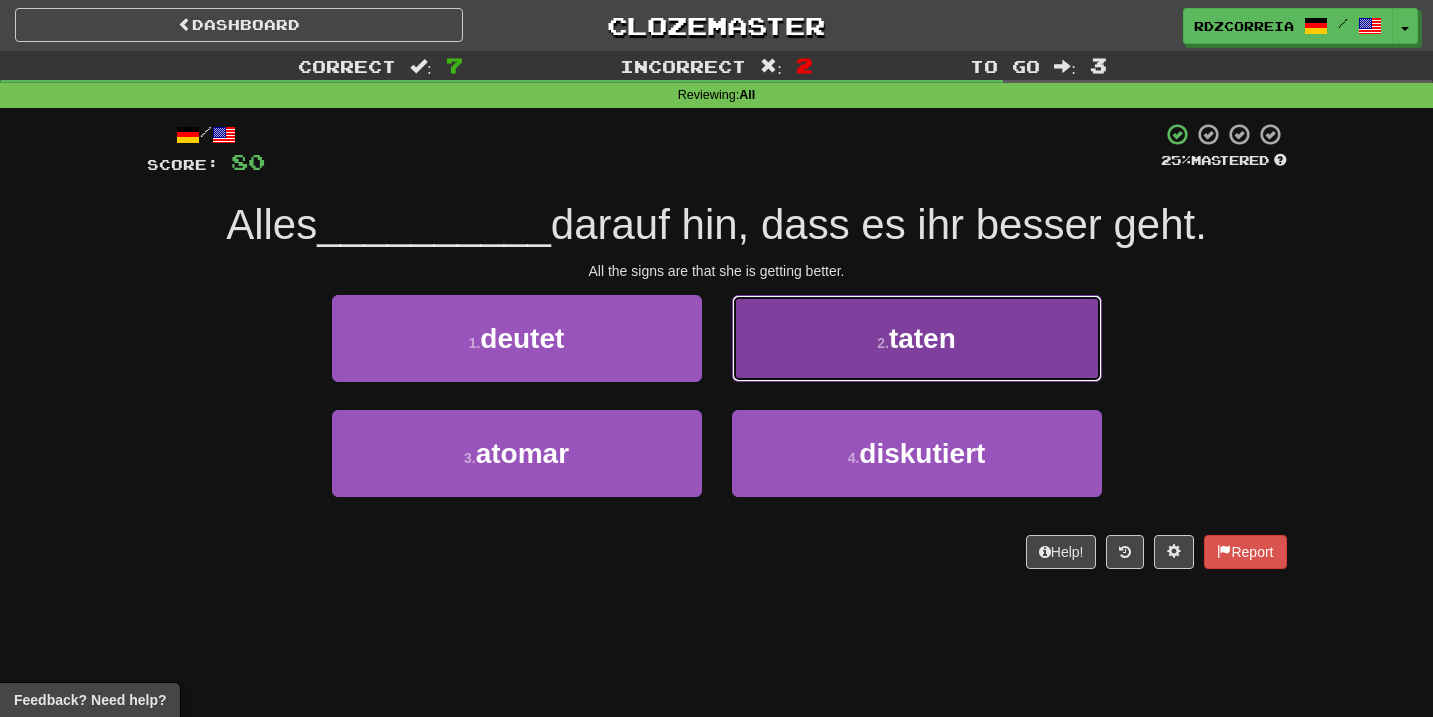 click on "2 ." at bounding box center (883, 343) 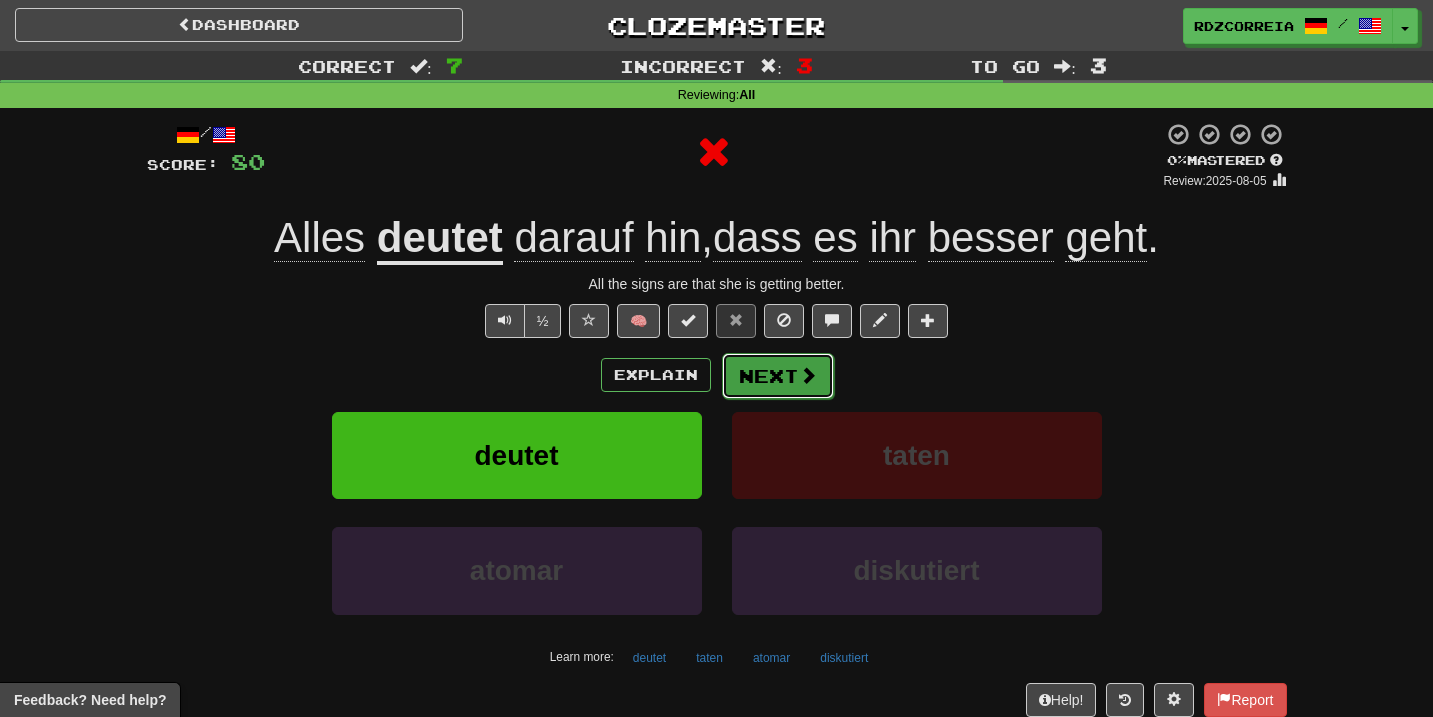 click on "Next" at bounding box center (778, 376) 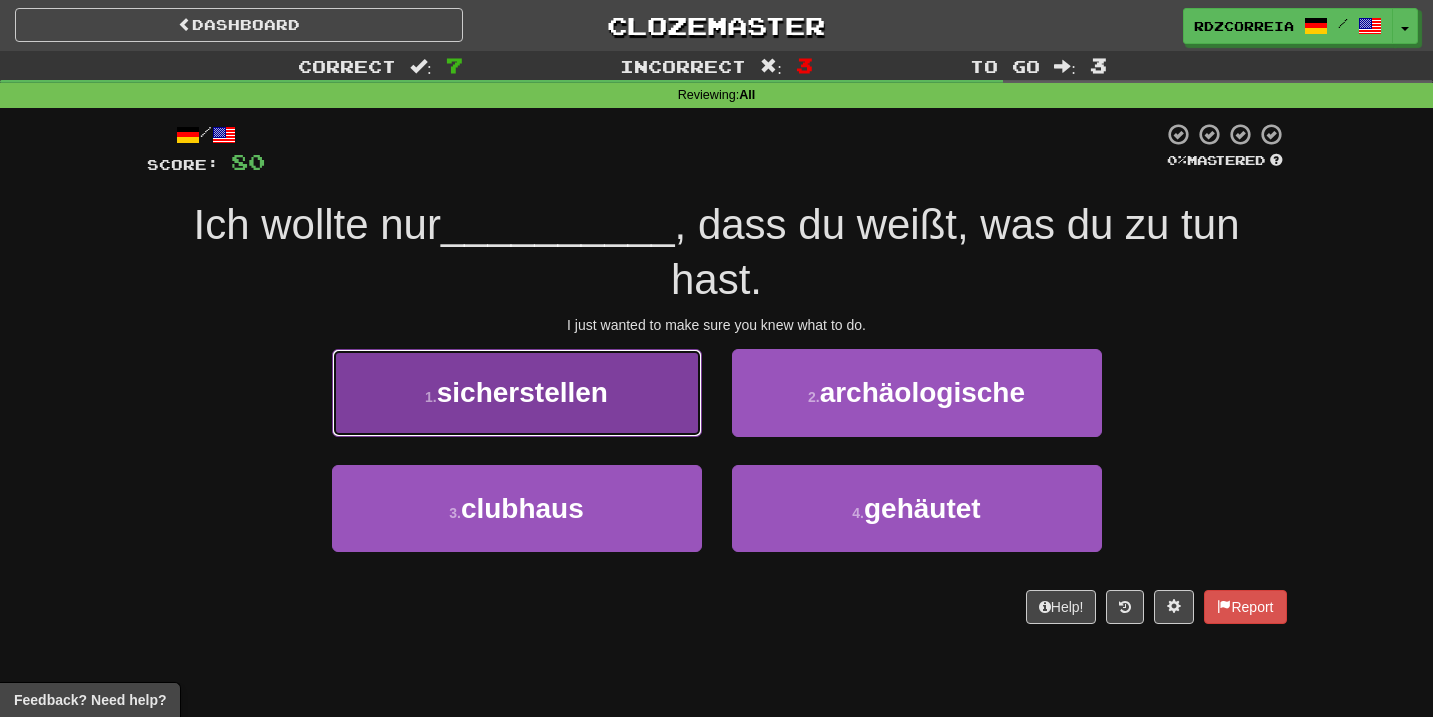 click on "1 .  sicherstellen" at bounding box center [517, 392] 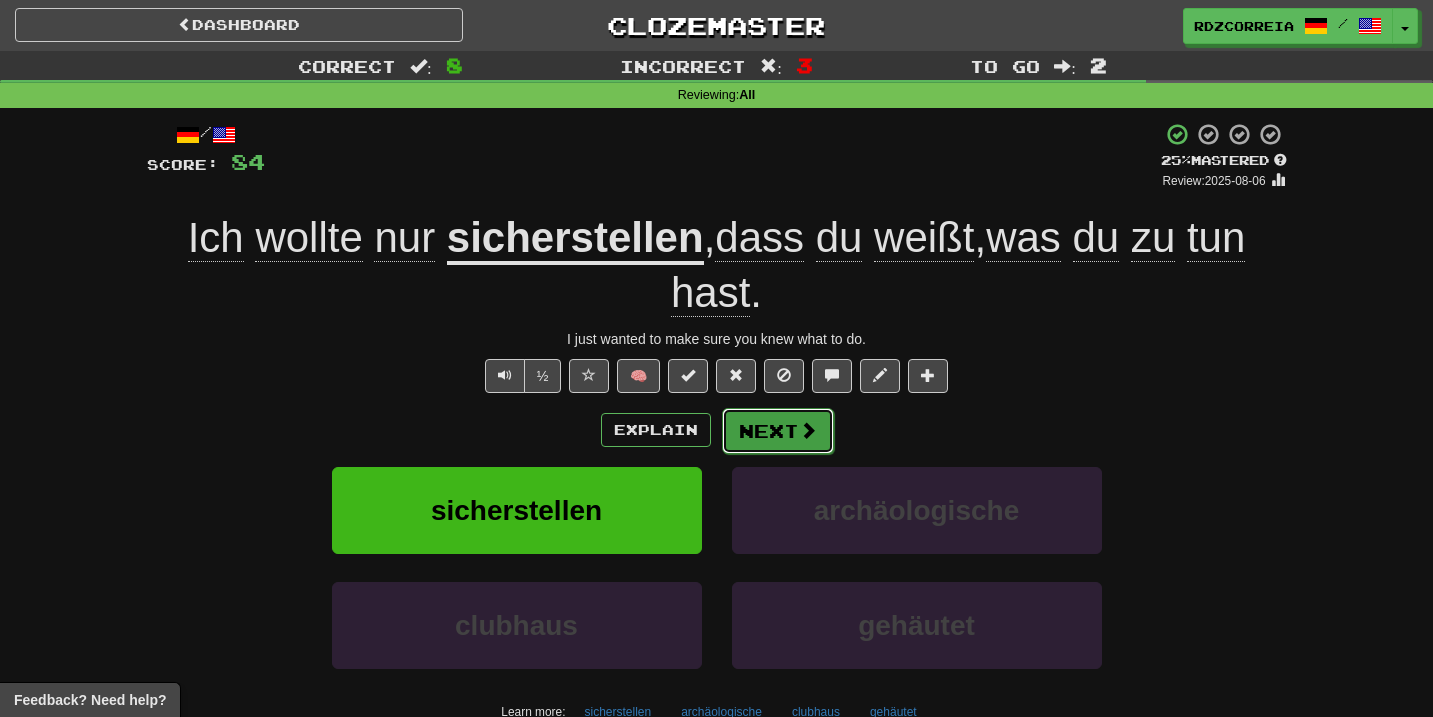 click at bounding box center (808, 430) 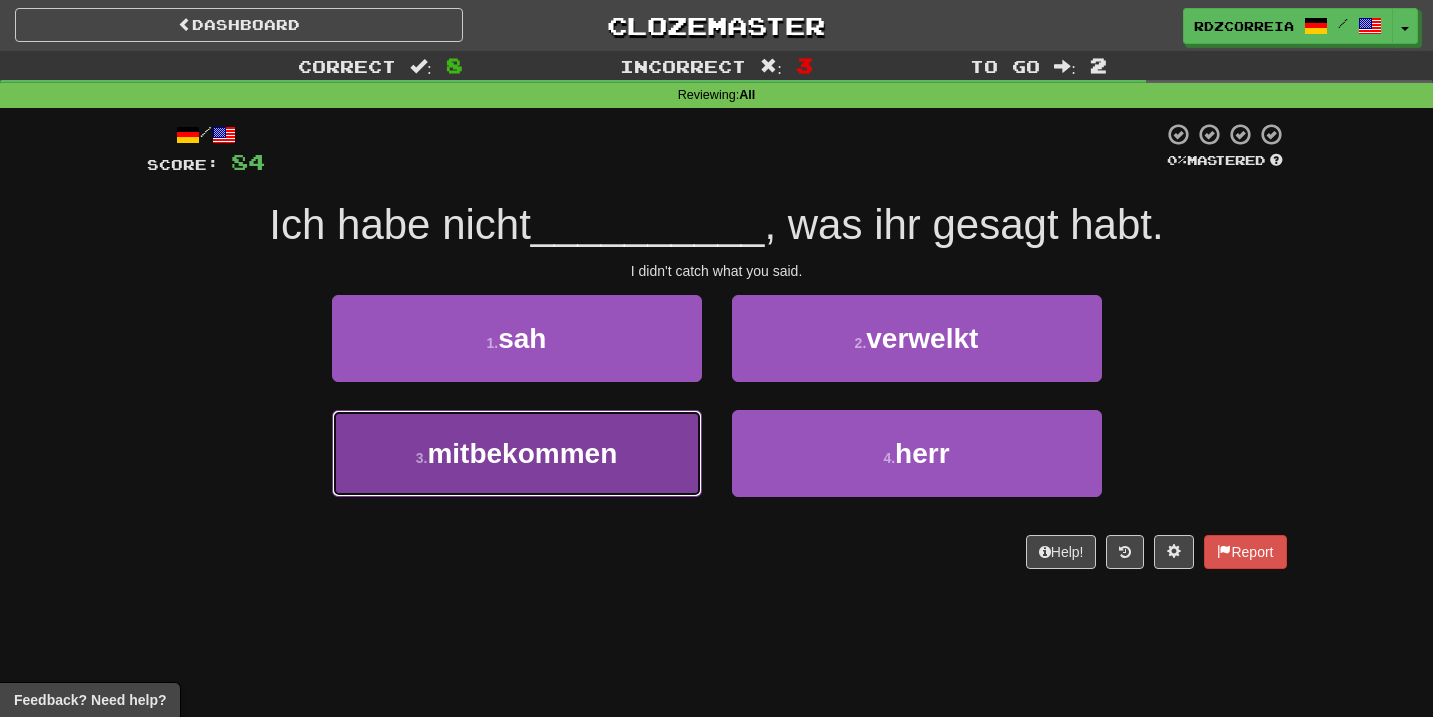 click on "3 .  mitbekommen" at bounding box center [517, 453] 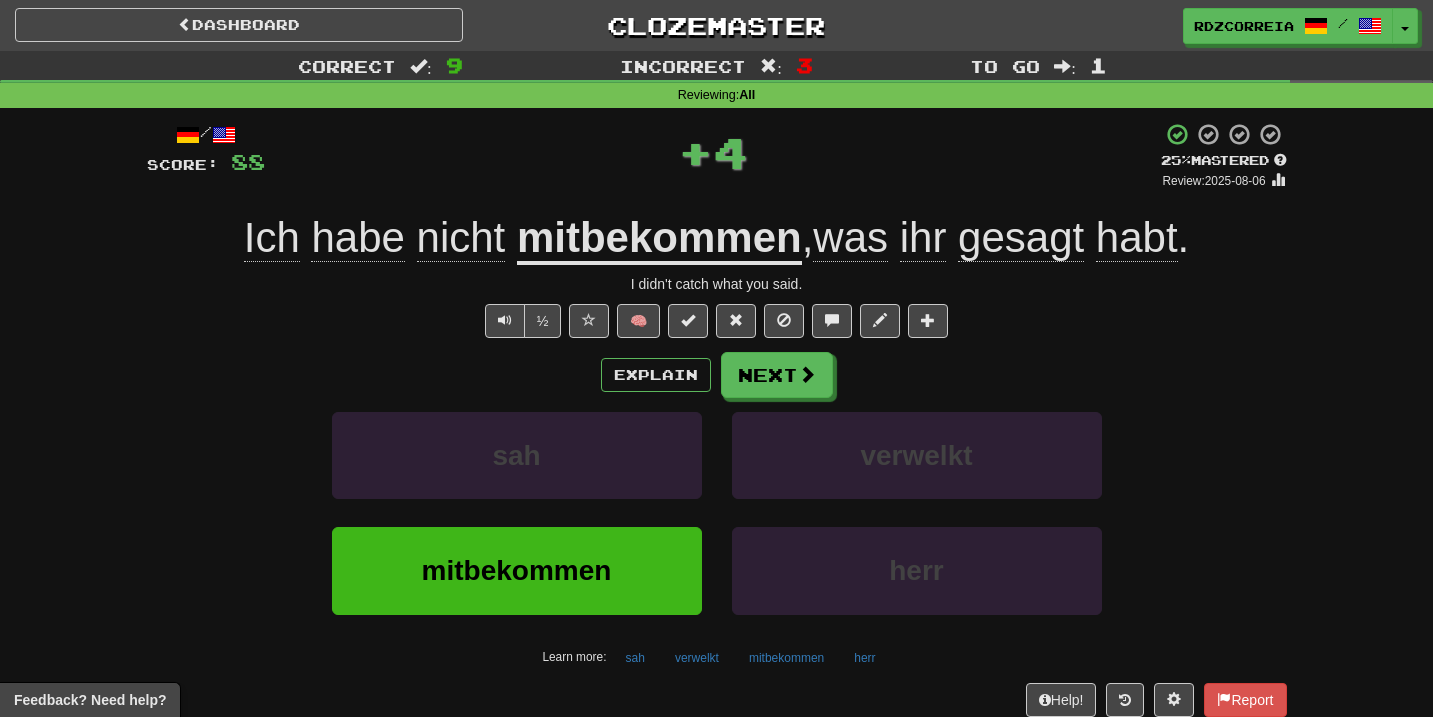 click on "mitbekommen" at bounding box center (659, 239) 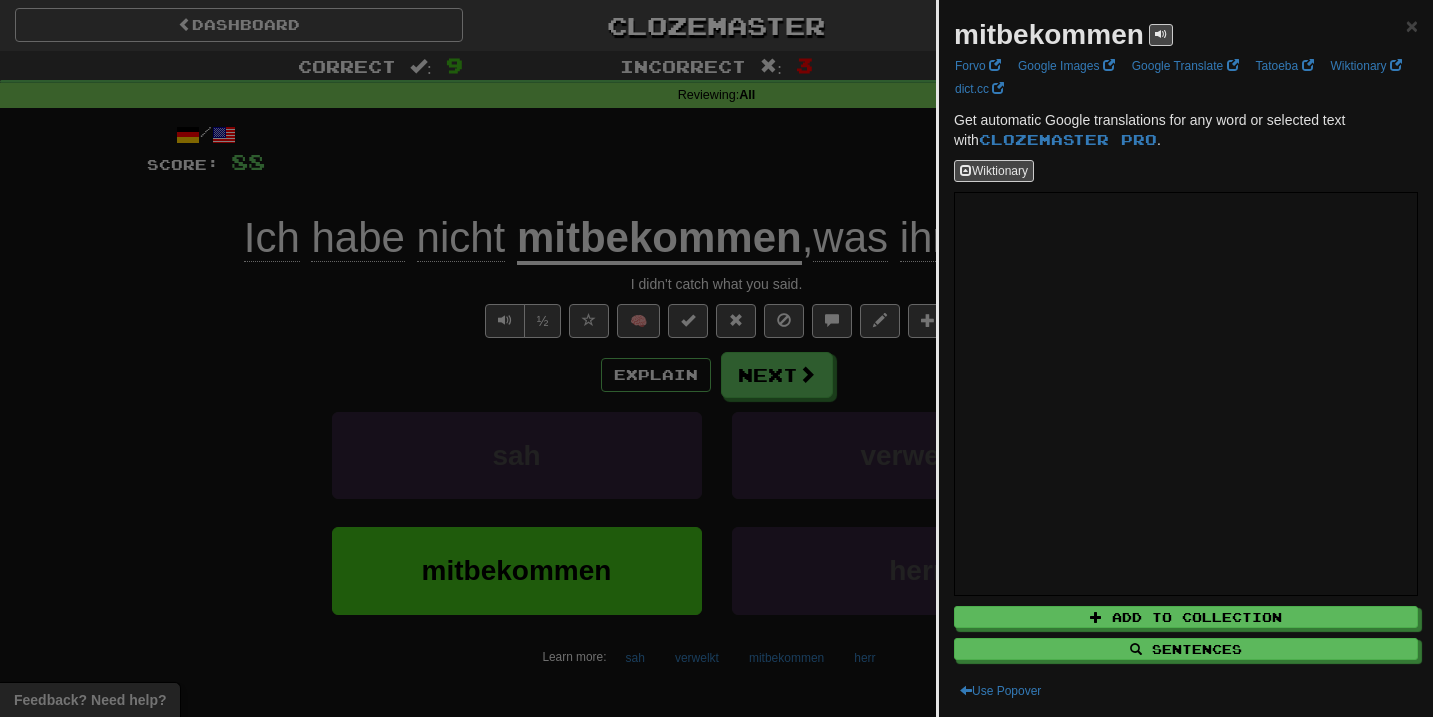 click at bounding box center [716, 358] 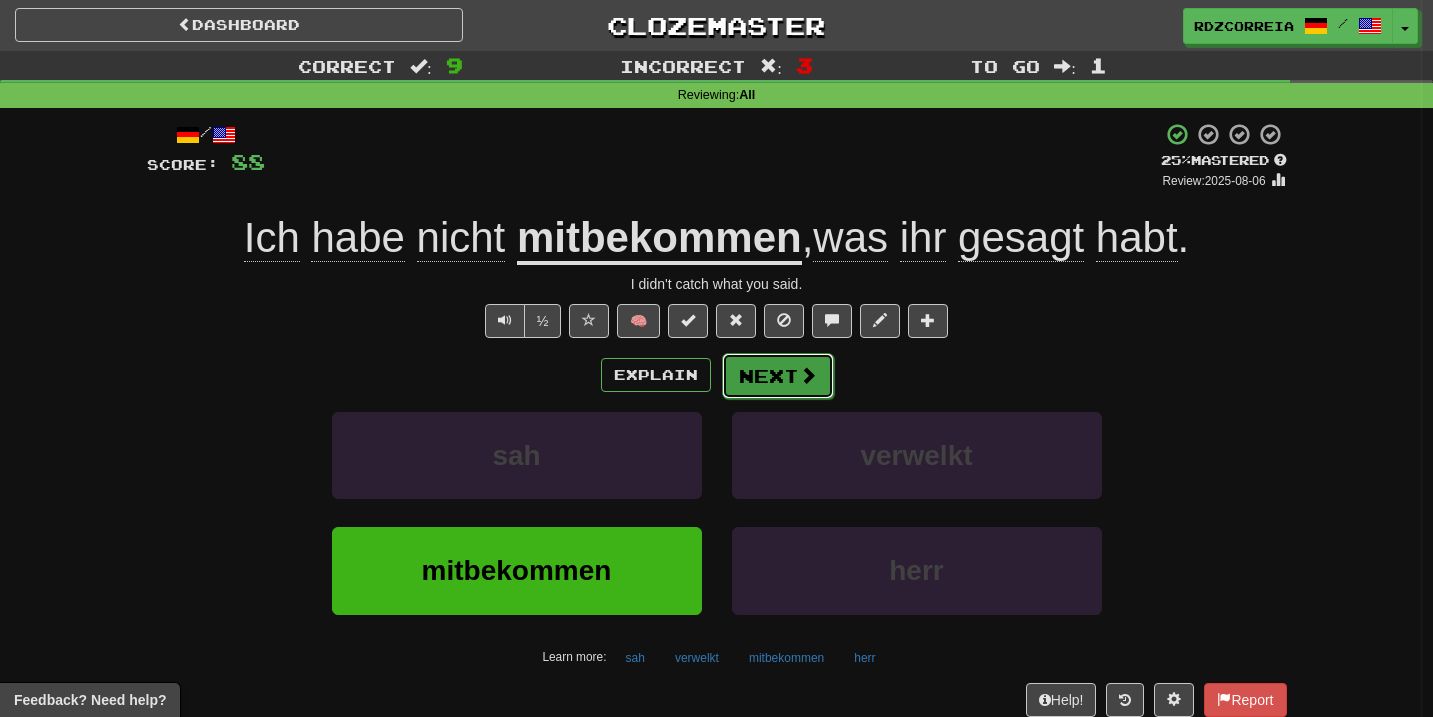click at bounding box center (808, 375) 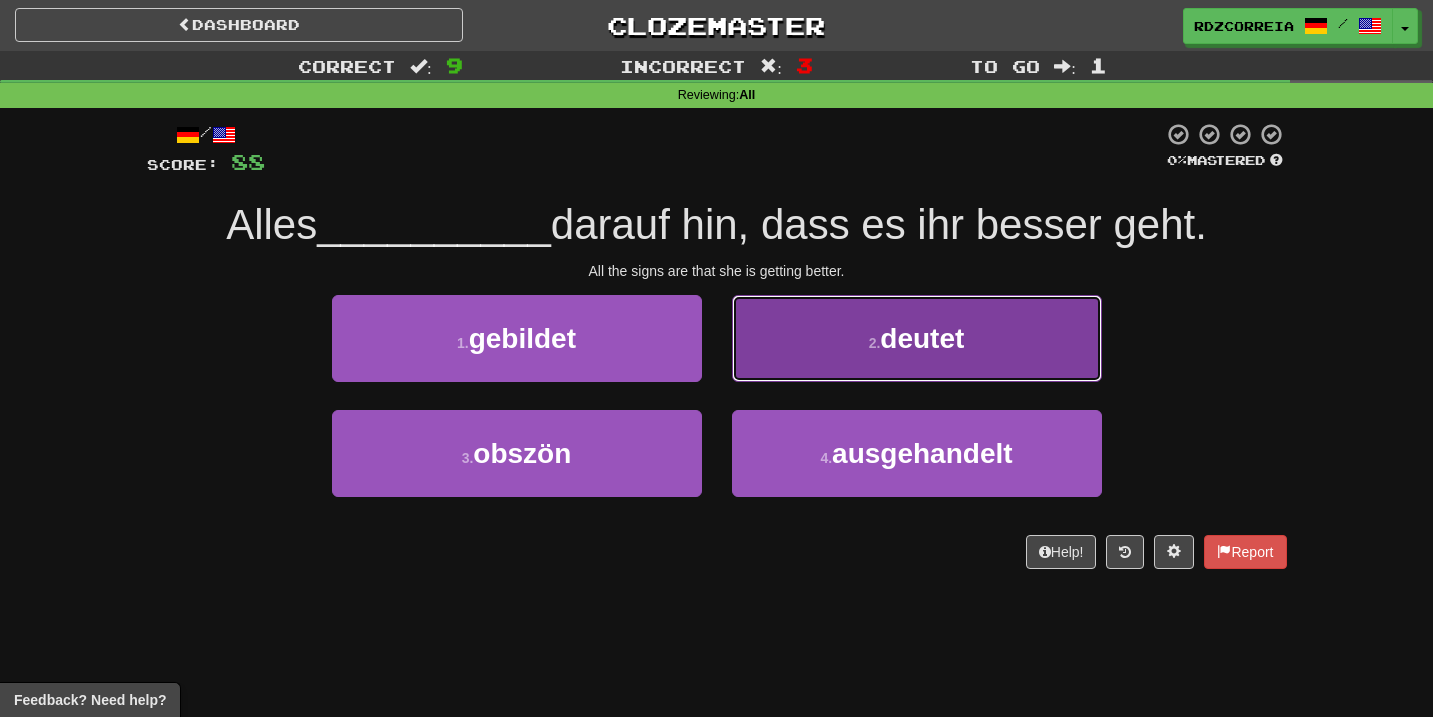 click on "2 .  deutet" at bounding box center [917, 338] 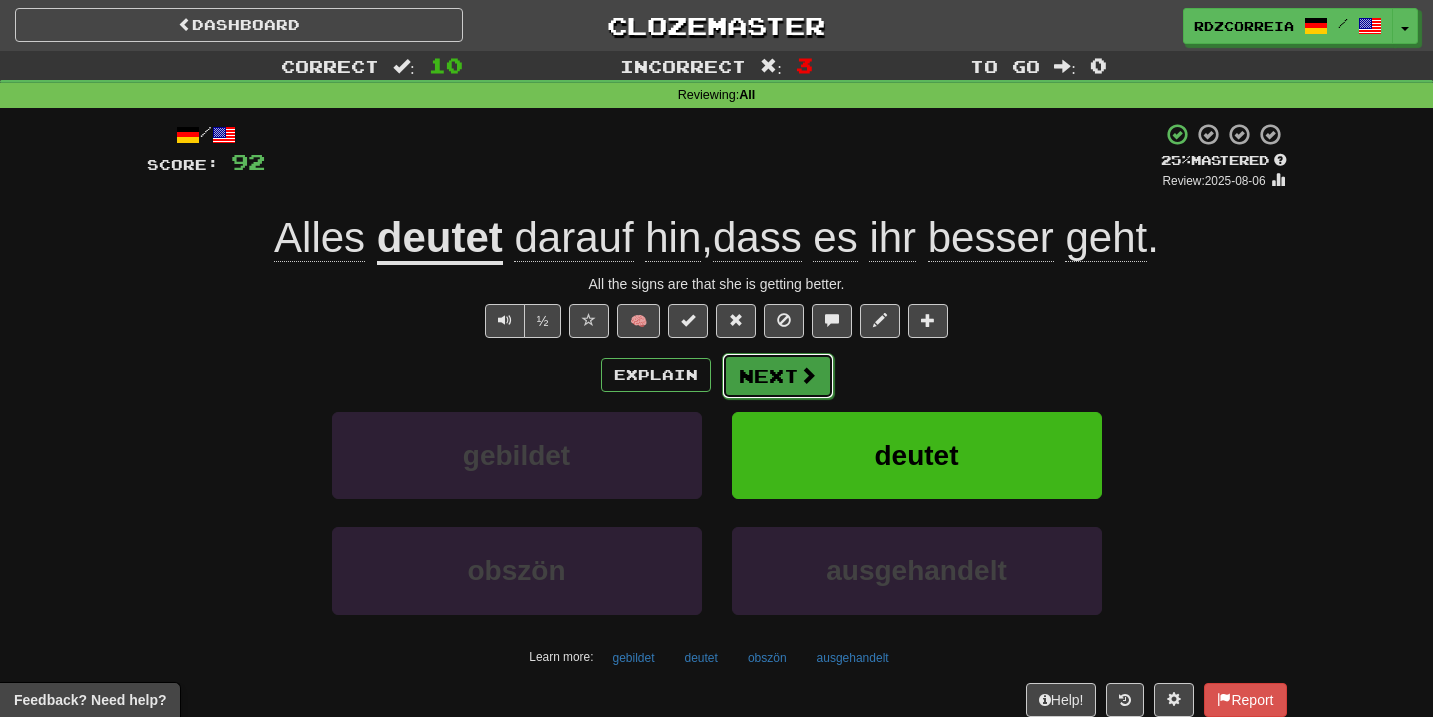 click on "Next" at bounding box center [778, 376] 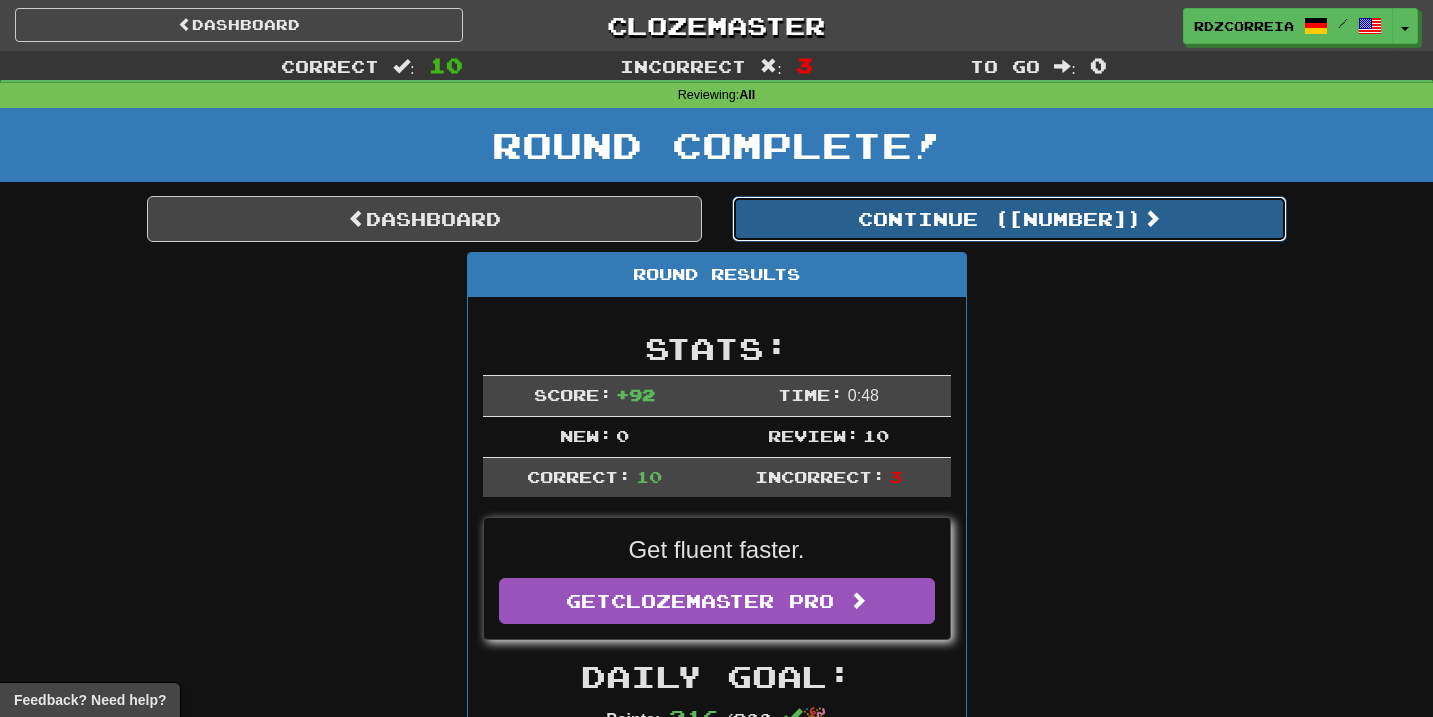 click on "Continue ( 36305 )" at bounding box center (1009, 219) 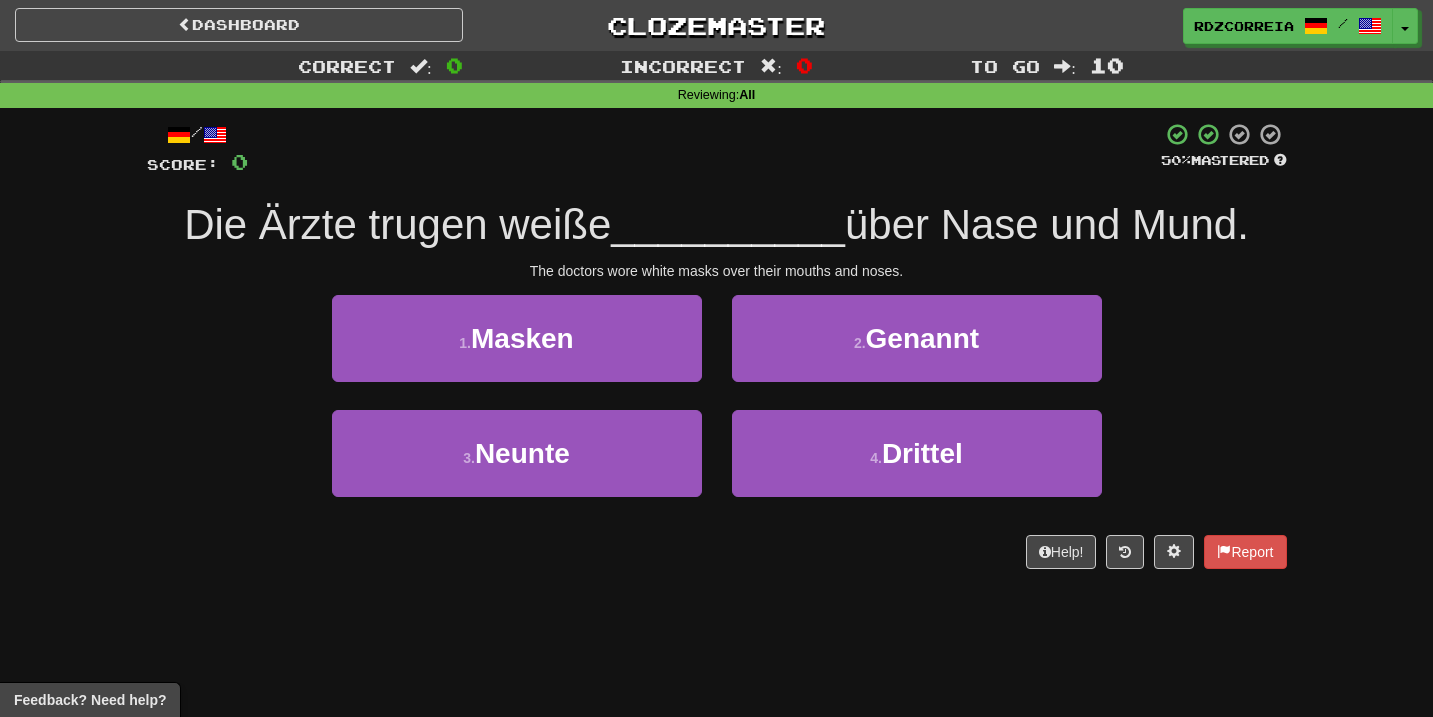 click on "/  Score:   0 50 %  Mastered Die Ärzte trugen weiße  __________  über Nase und Mund. The doctors wore white masks over their mouths and noses. 1 .  Masken 2 .  Genannt 3 .  Neunte 4 .  Drittel  Help!  Report" at bounding box center (717, 345) 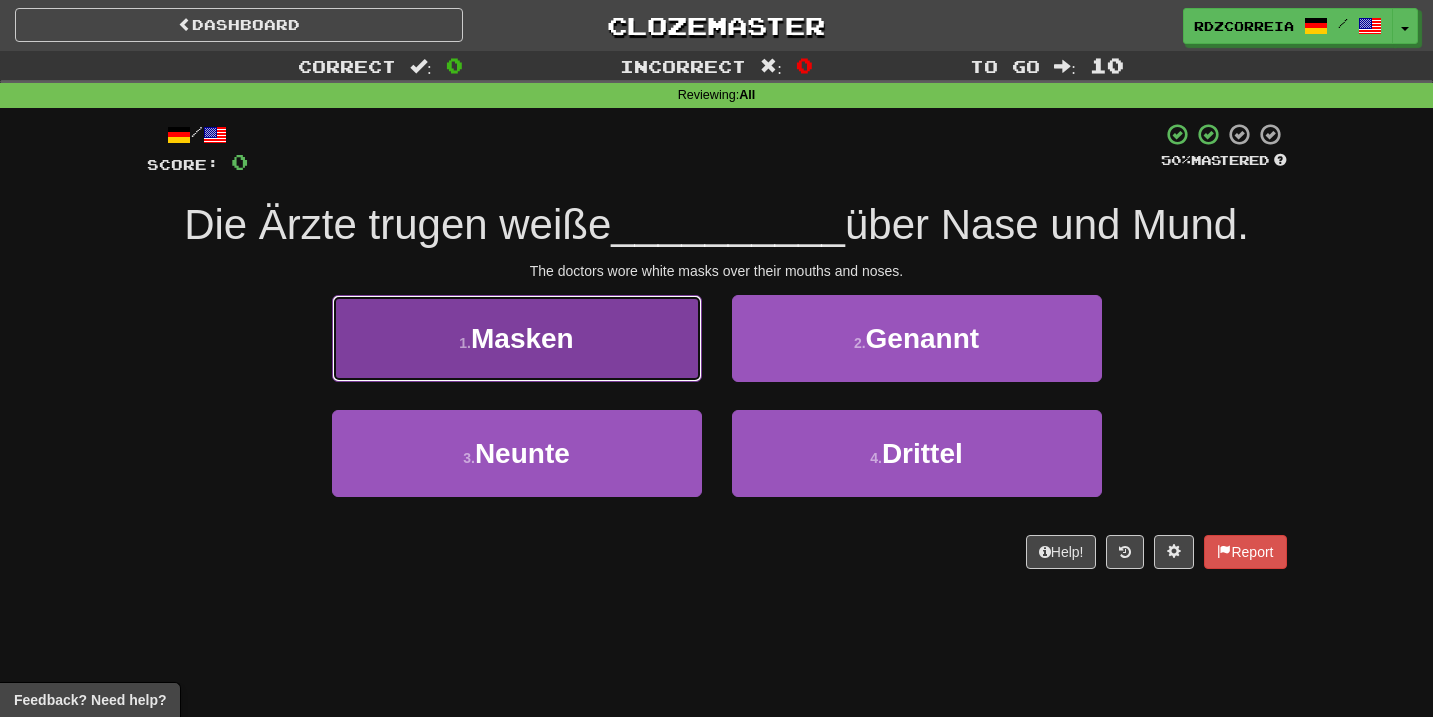 click on "1 .  Masken" at bounding box center [517, 338] 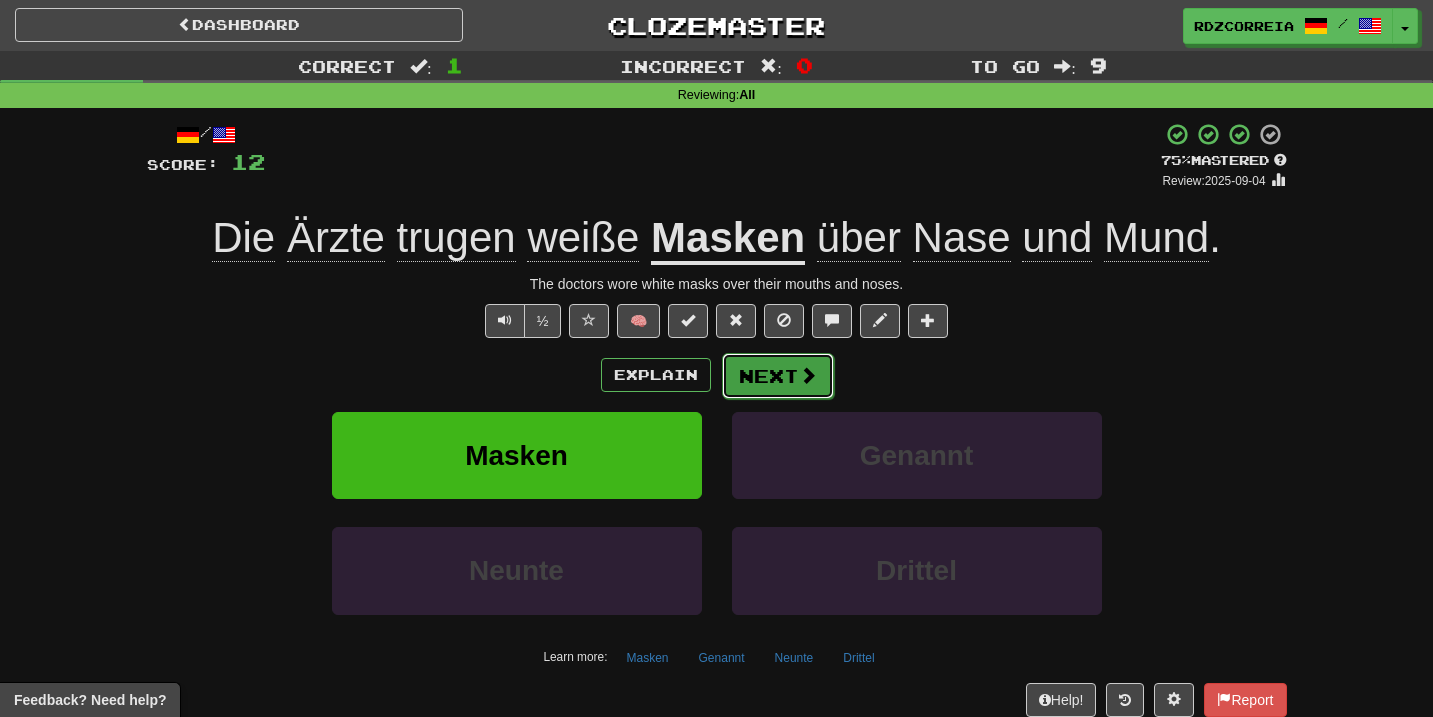 click at bounding box center (808, 375) 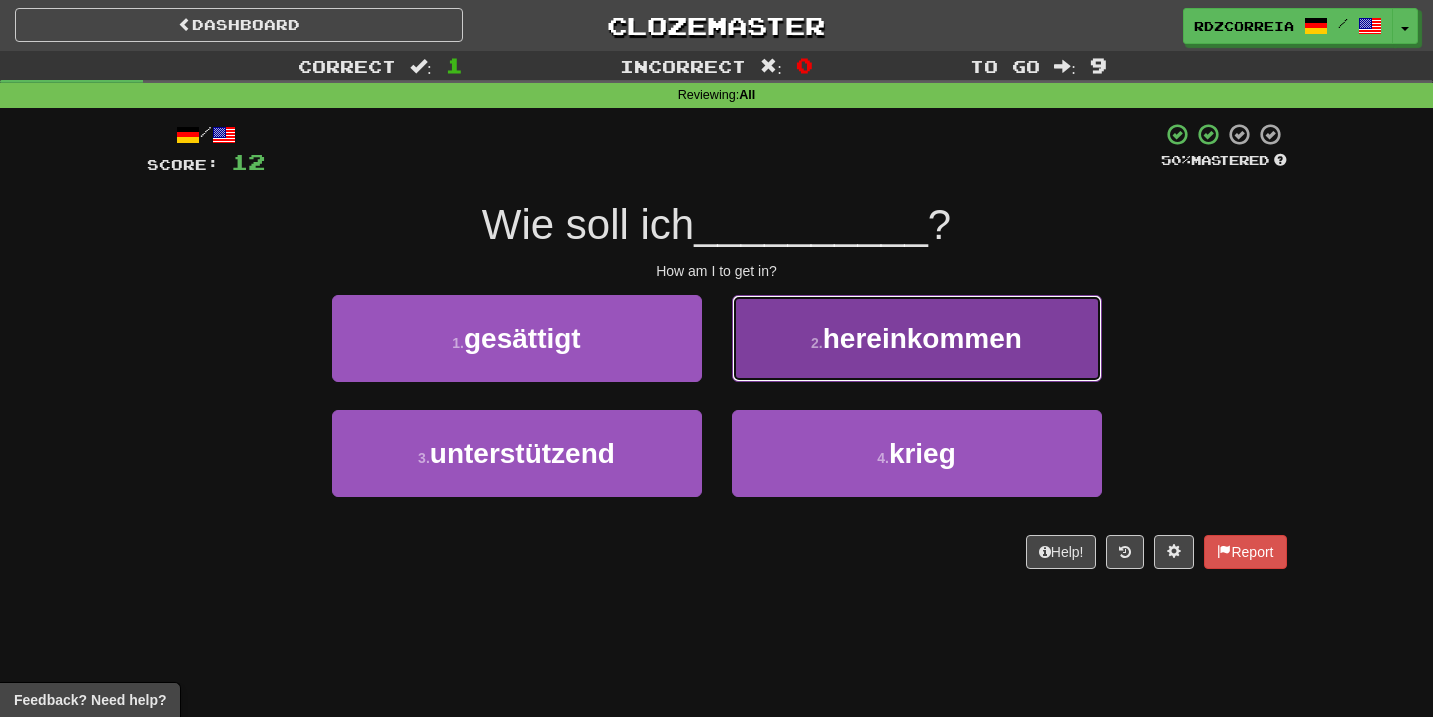 click on "hereinkommen" at bounding box center (922, 338) 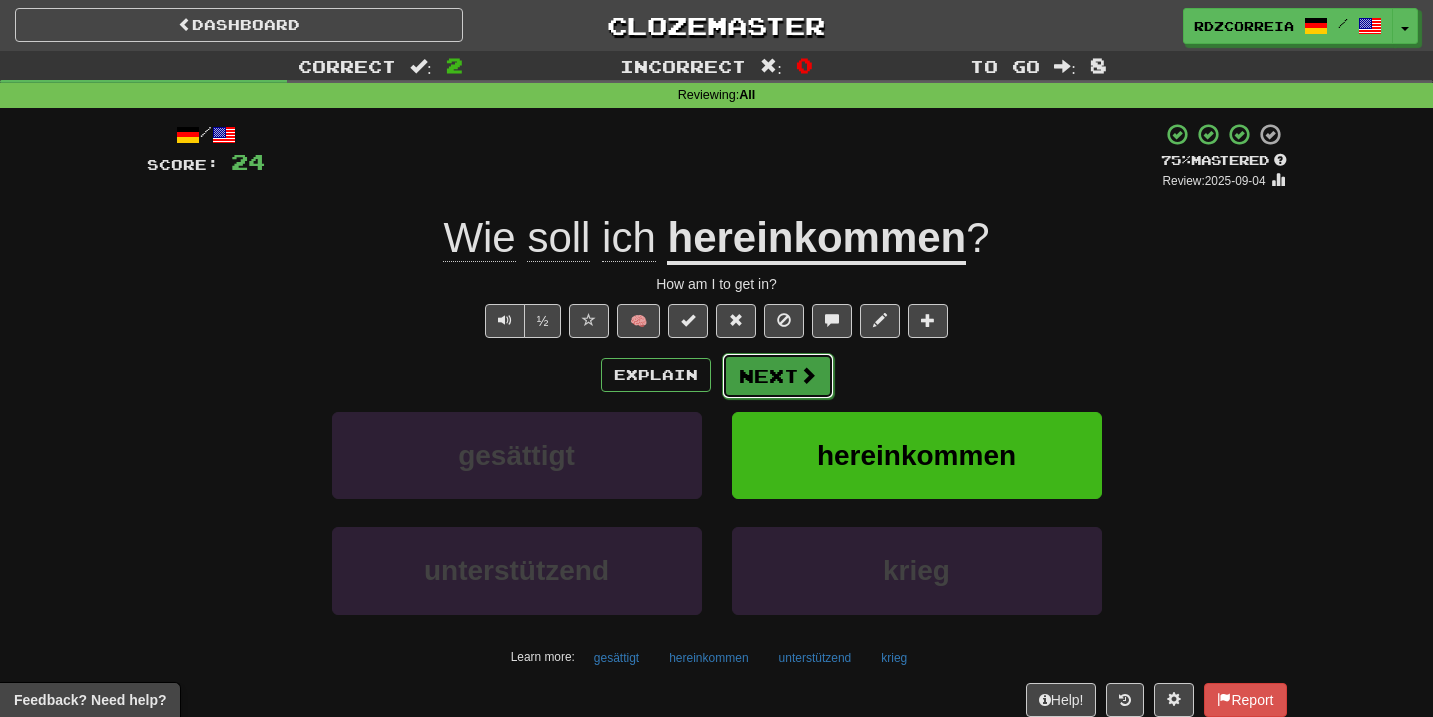 click on "Next" at bounding box center (778, 376) 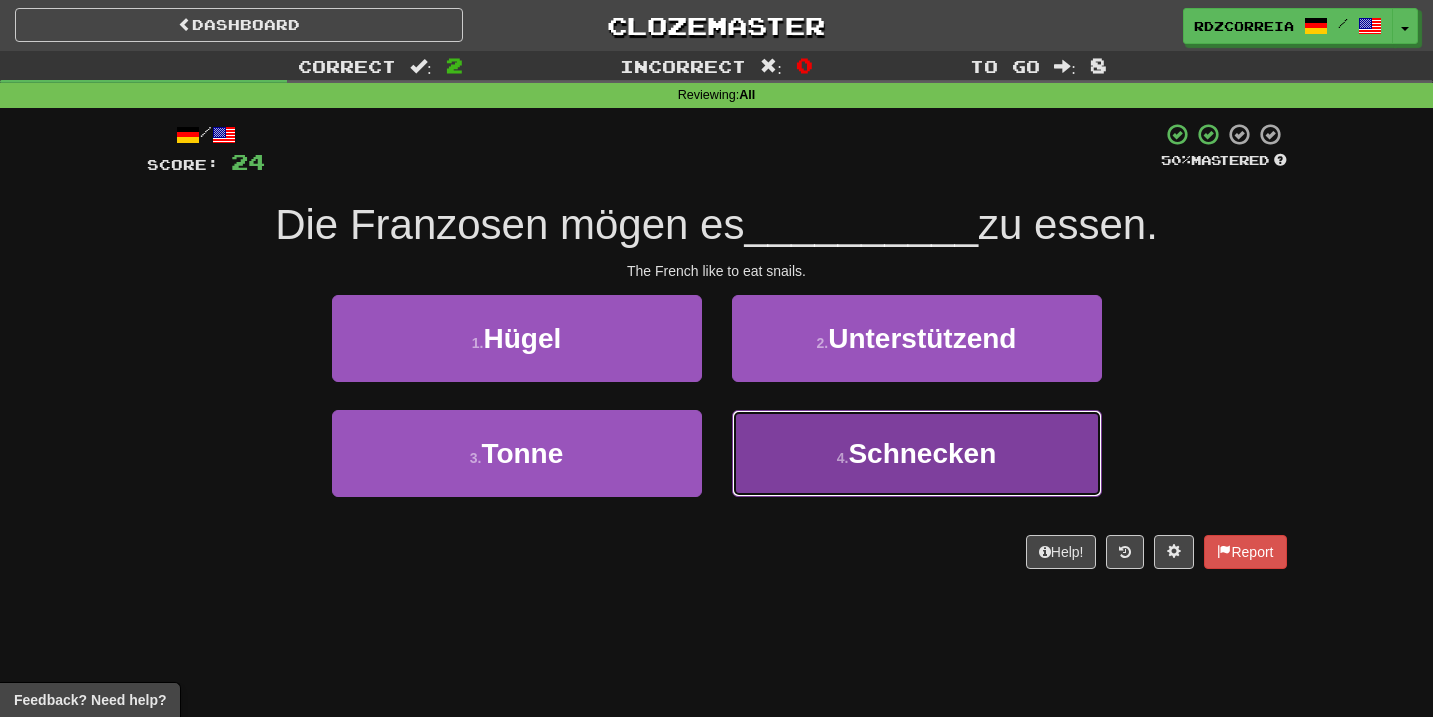 click on "4 .  Schnecken" at bounding box center [917, 453] 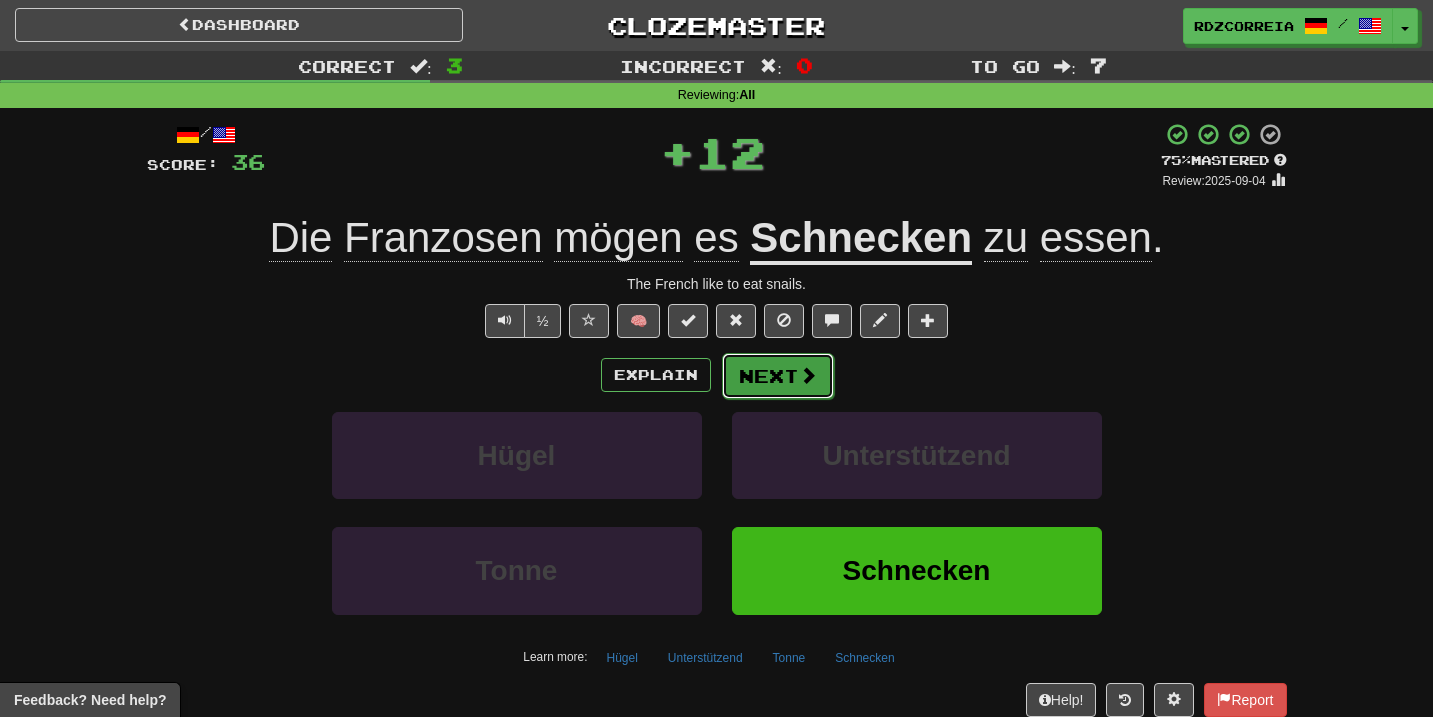 click on "Next" at bounding box center (778, 376) 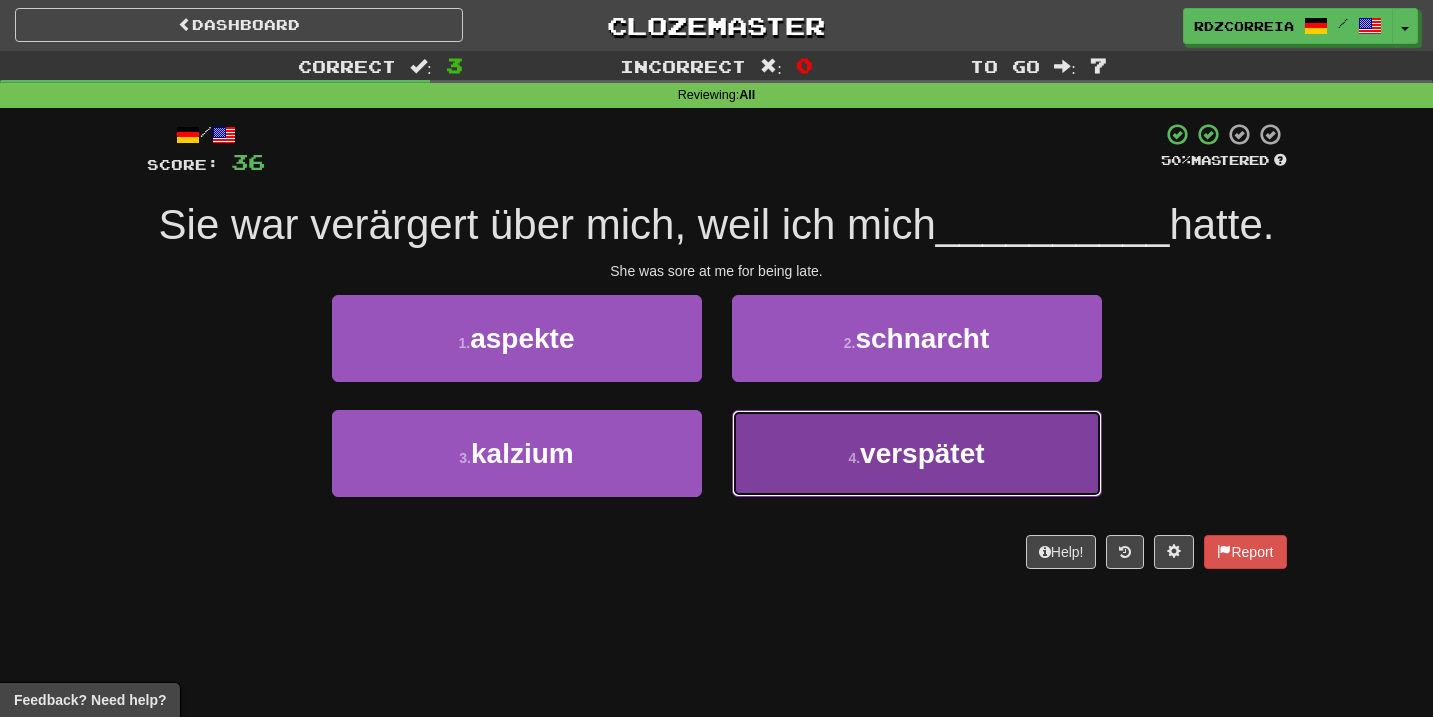 click on "4 .  verspätet" at bounding box center (917, 453) 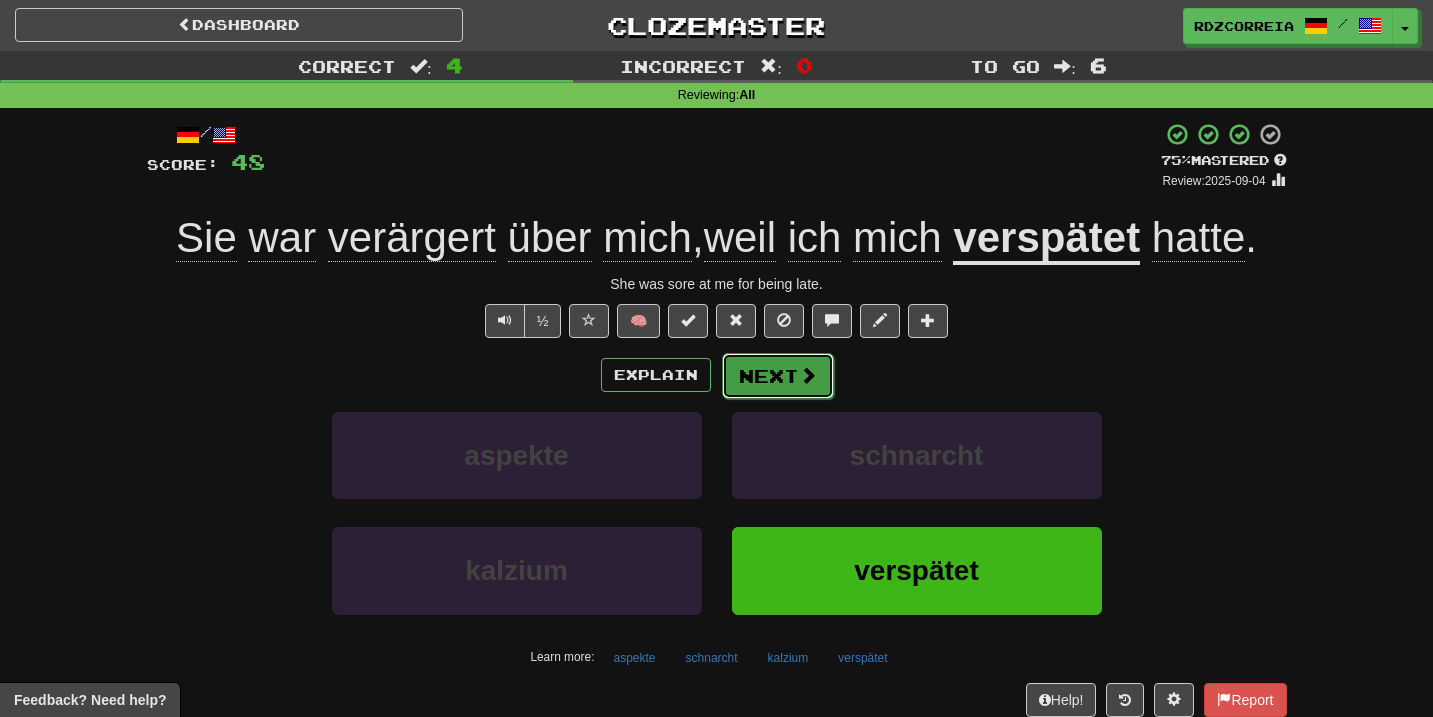 click on "Next" at bounding box center (778, 376) 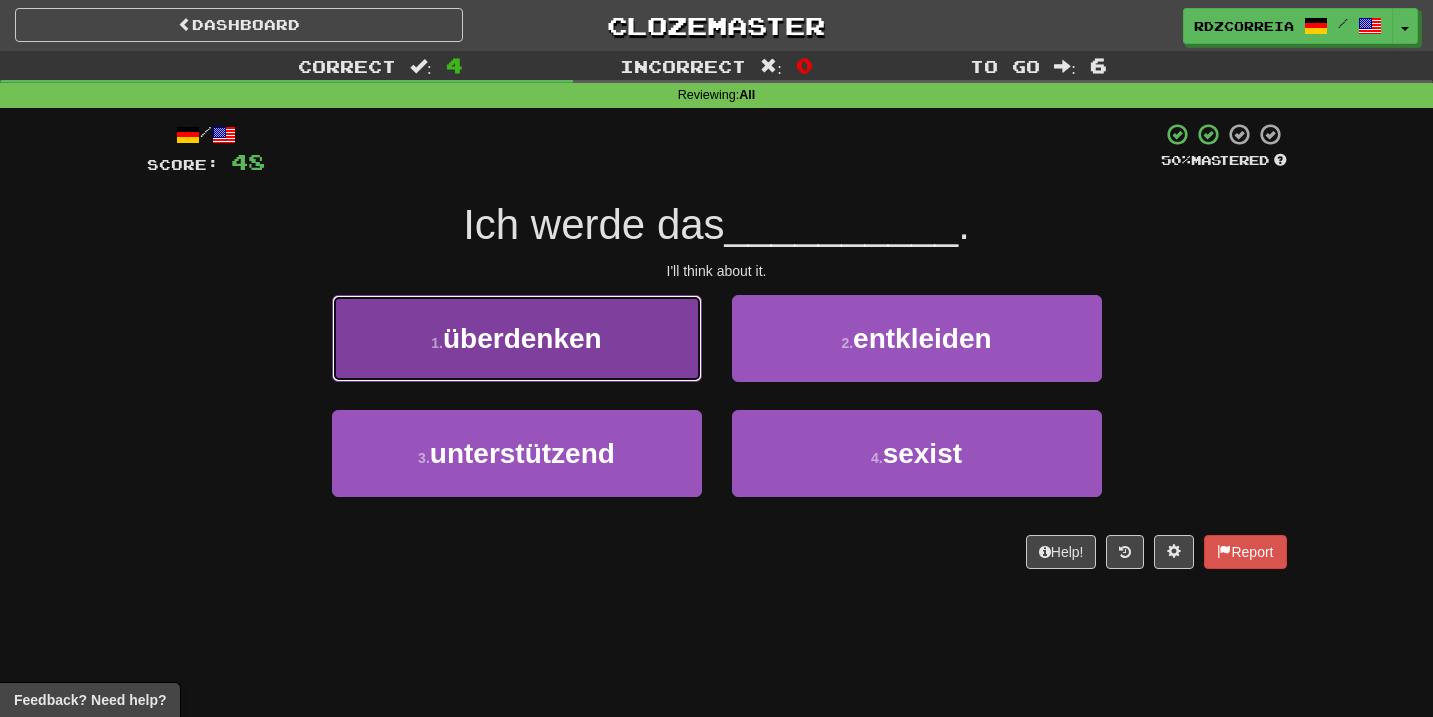 click on "1 .  überdenken" at bounding box center (517, 338) 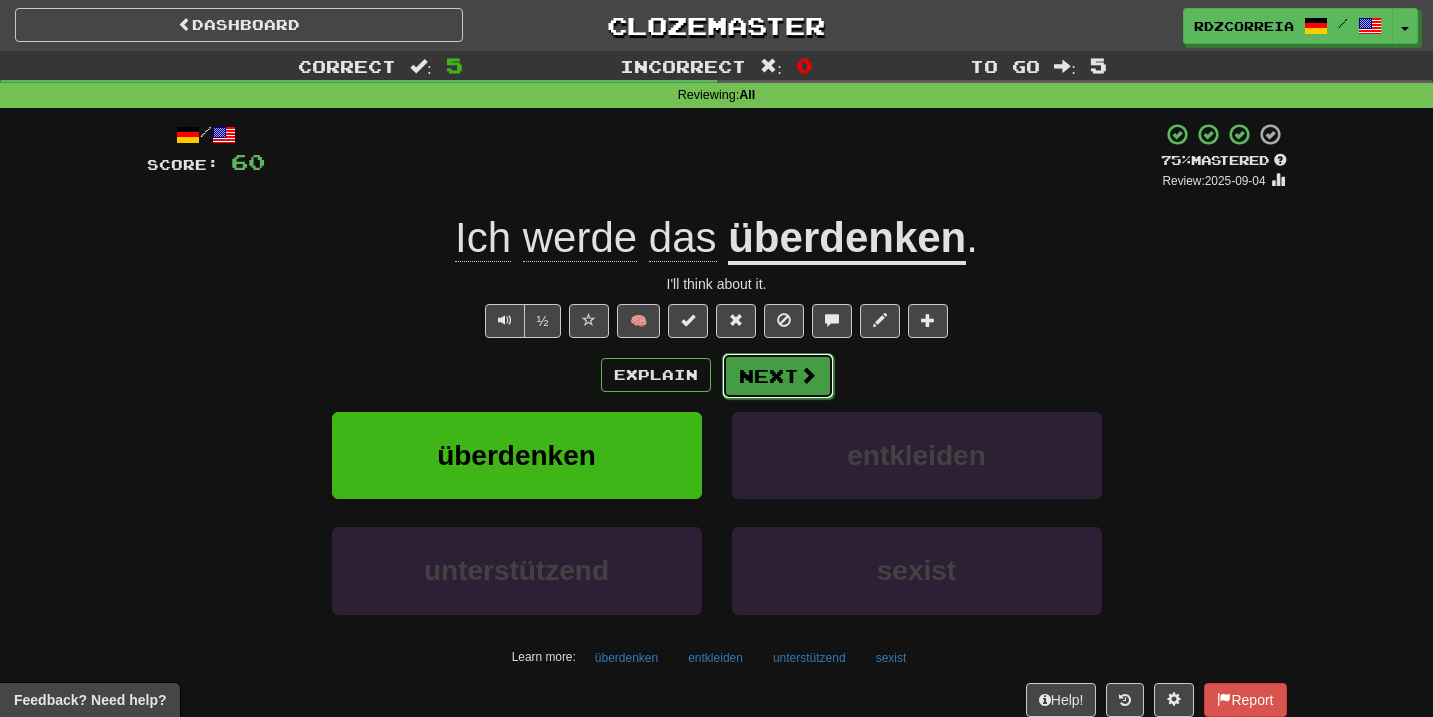 click on "Next" at bounding box center [778, 376] 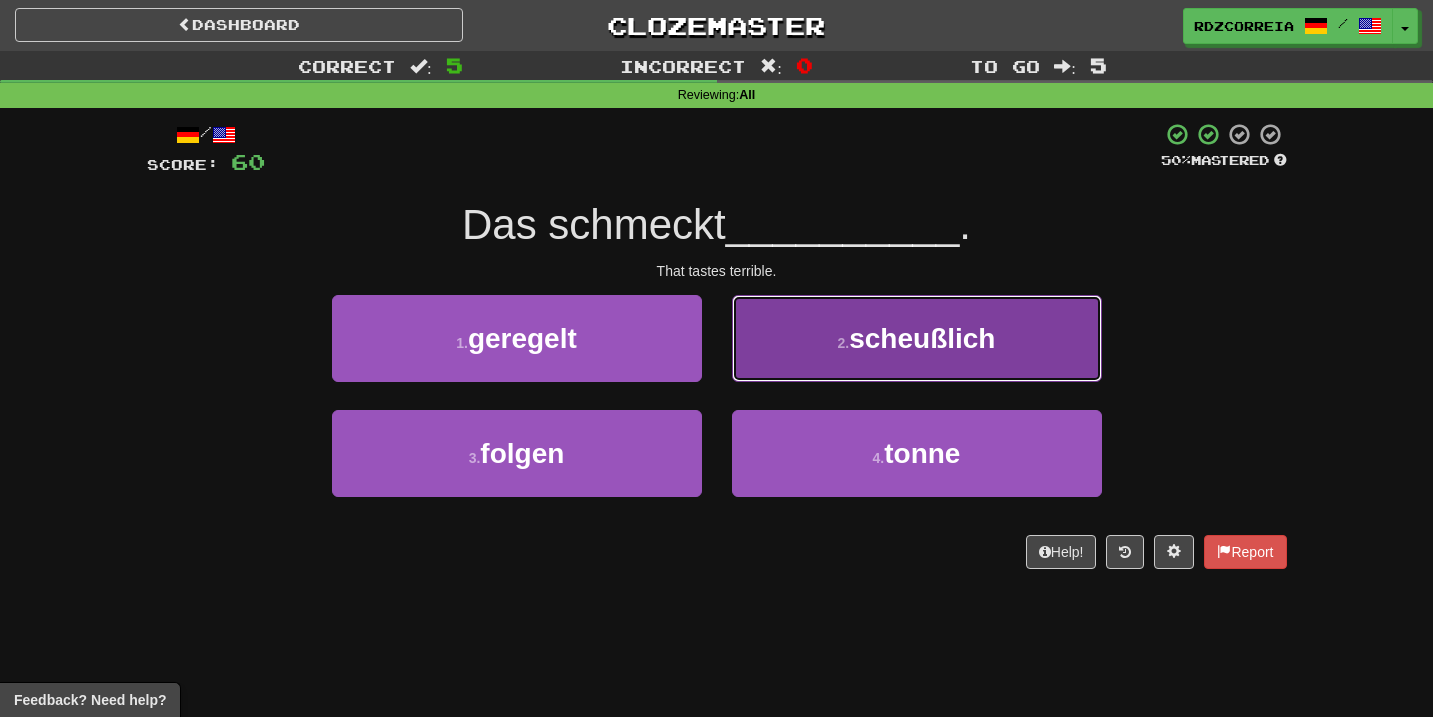 click on "2 .  scheußlich" at bounding box center (917, 338) 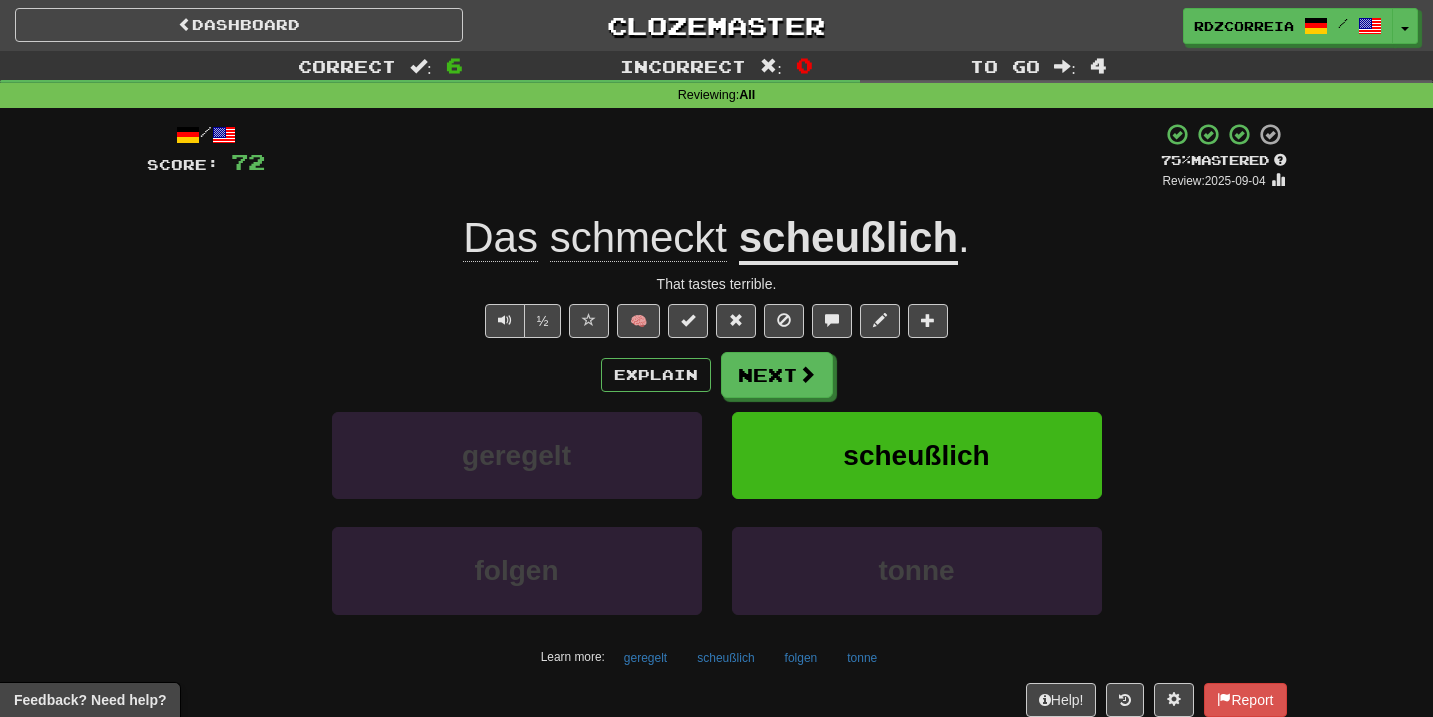 click on "scheußlich" at bounding box center [848, 239] 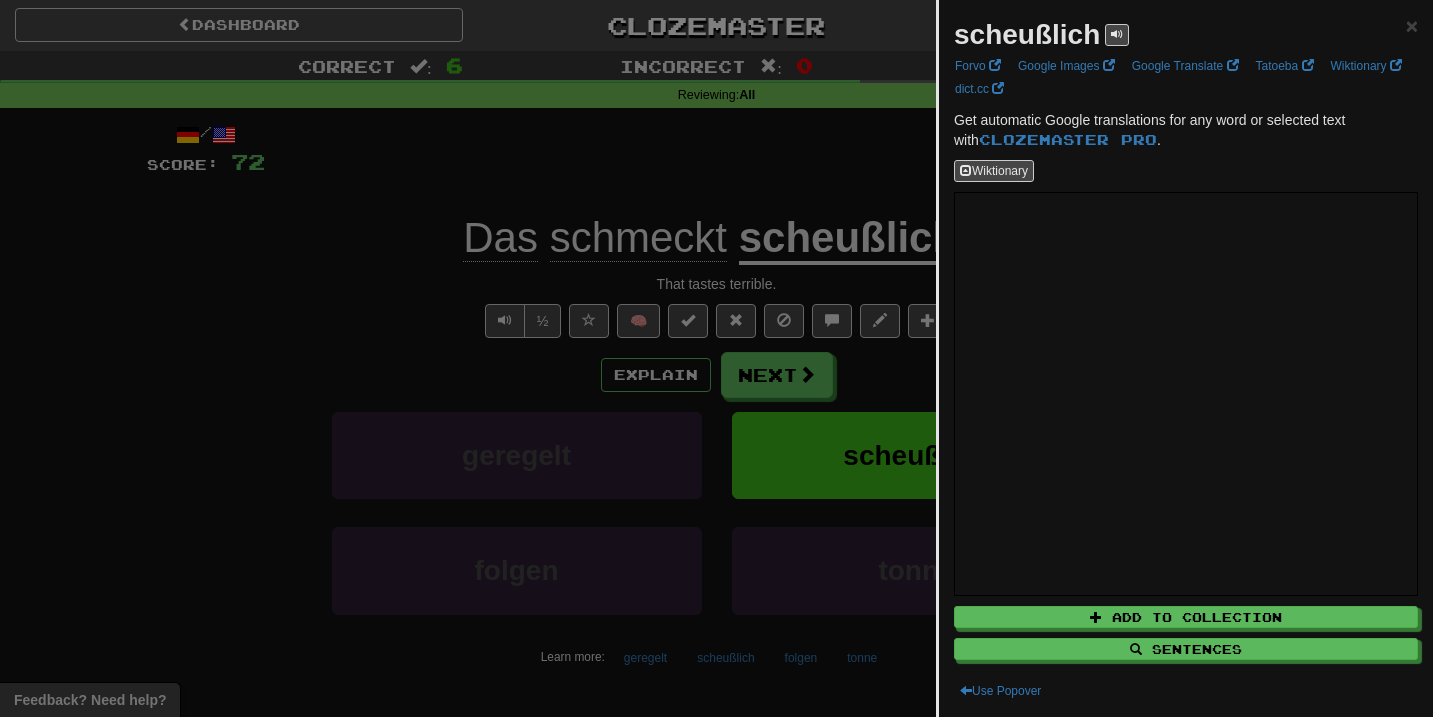 click at bounding box center [716, 358] 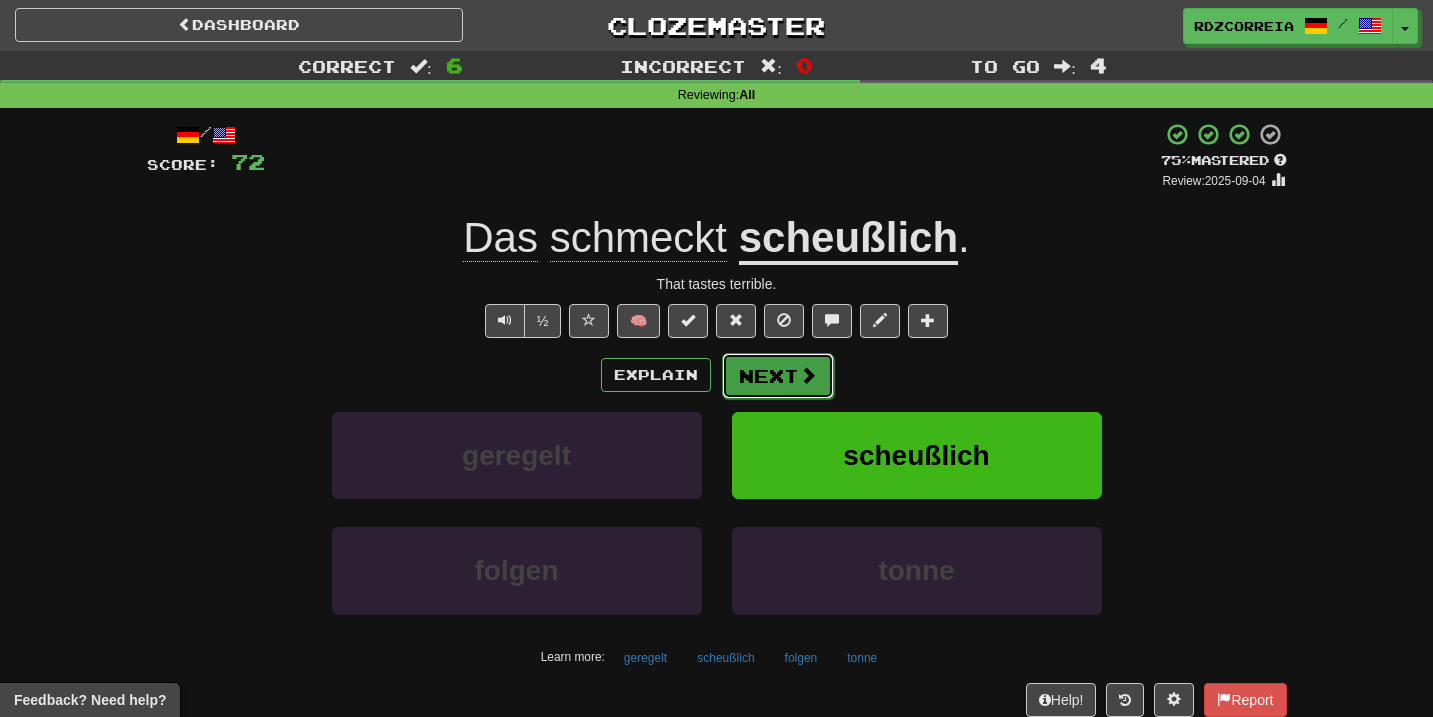 click on "Next" at bounding box center [778, 376] 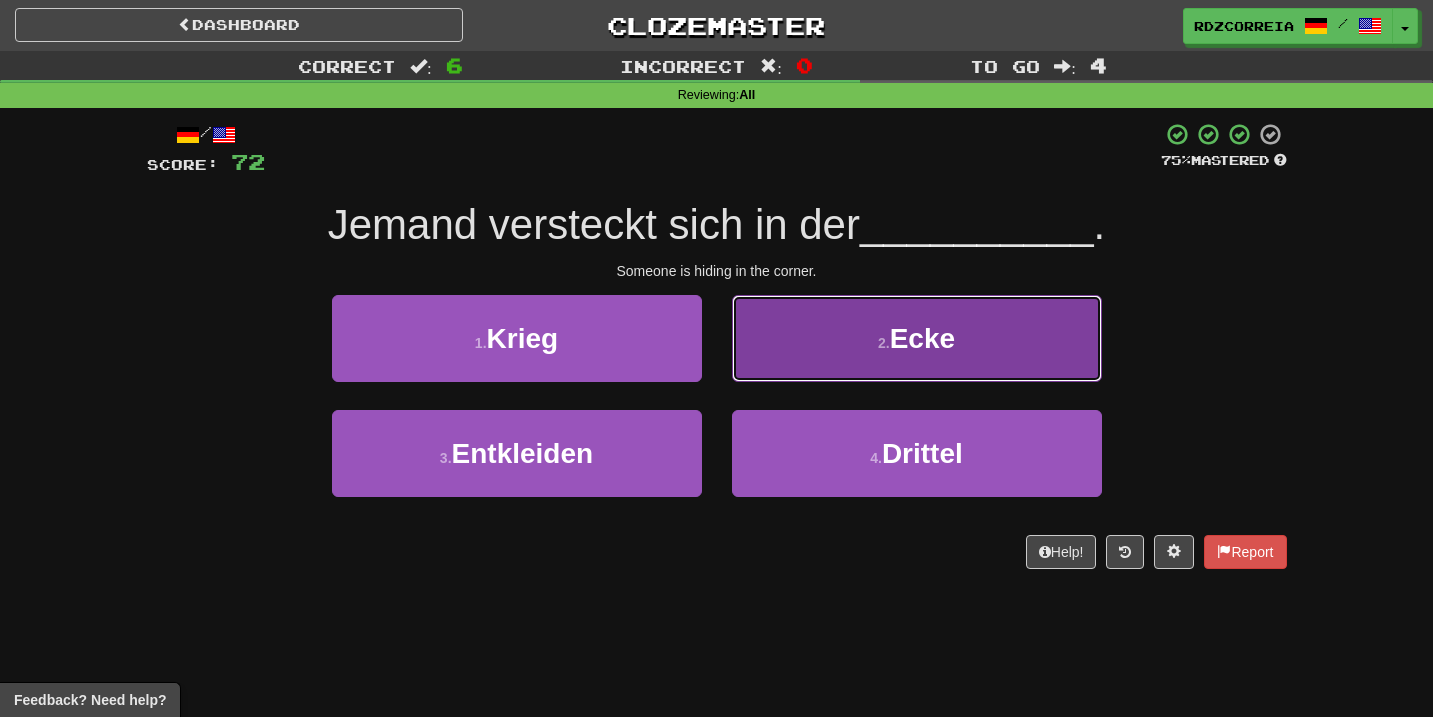 click on "2 ." at bounding box center [884, 343] 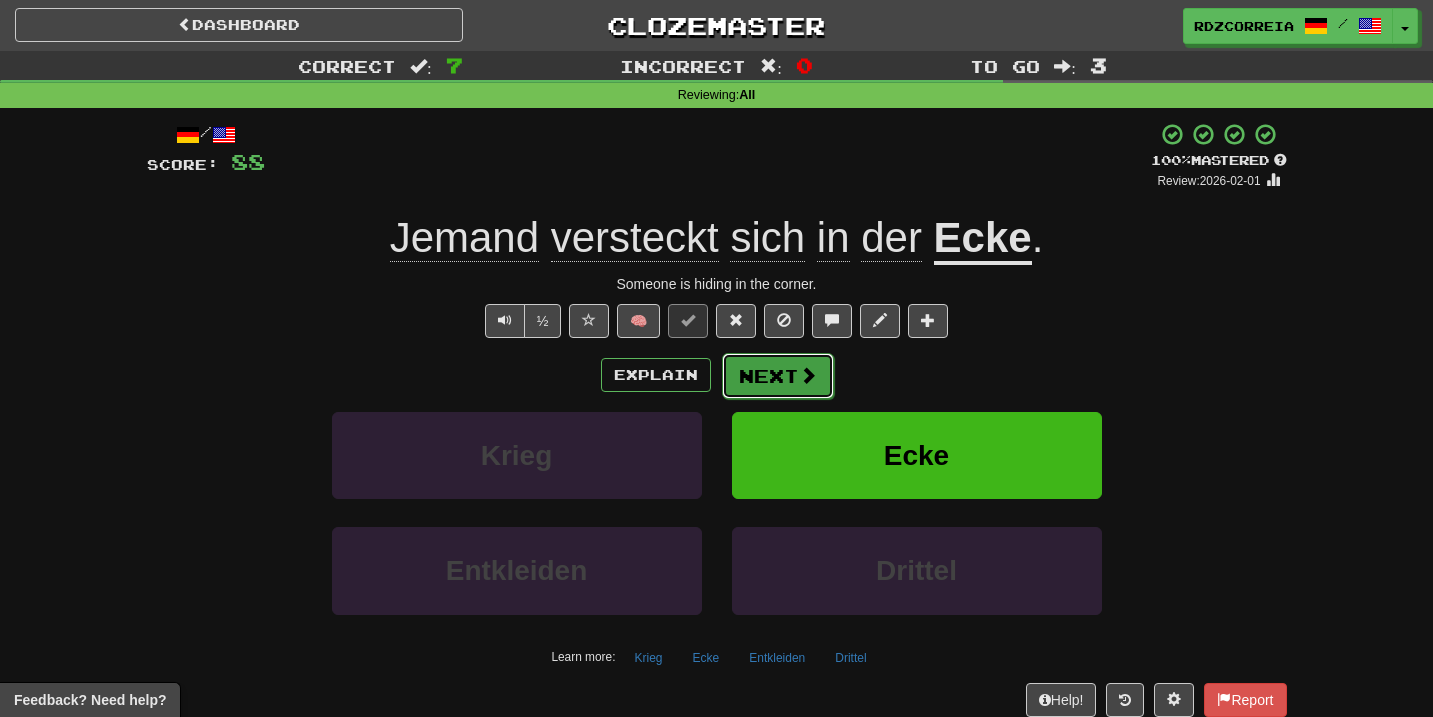 click on "Next" at bounding box center [778, 376] 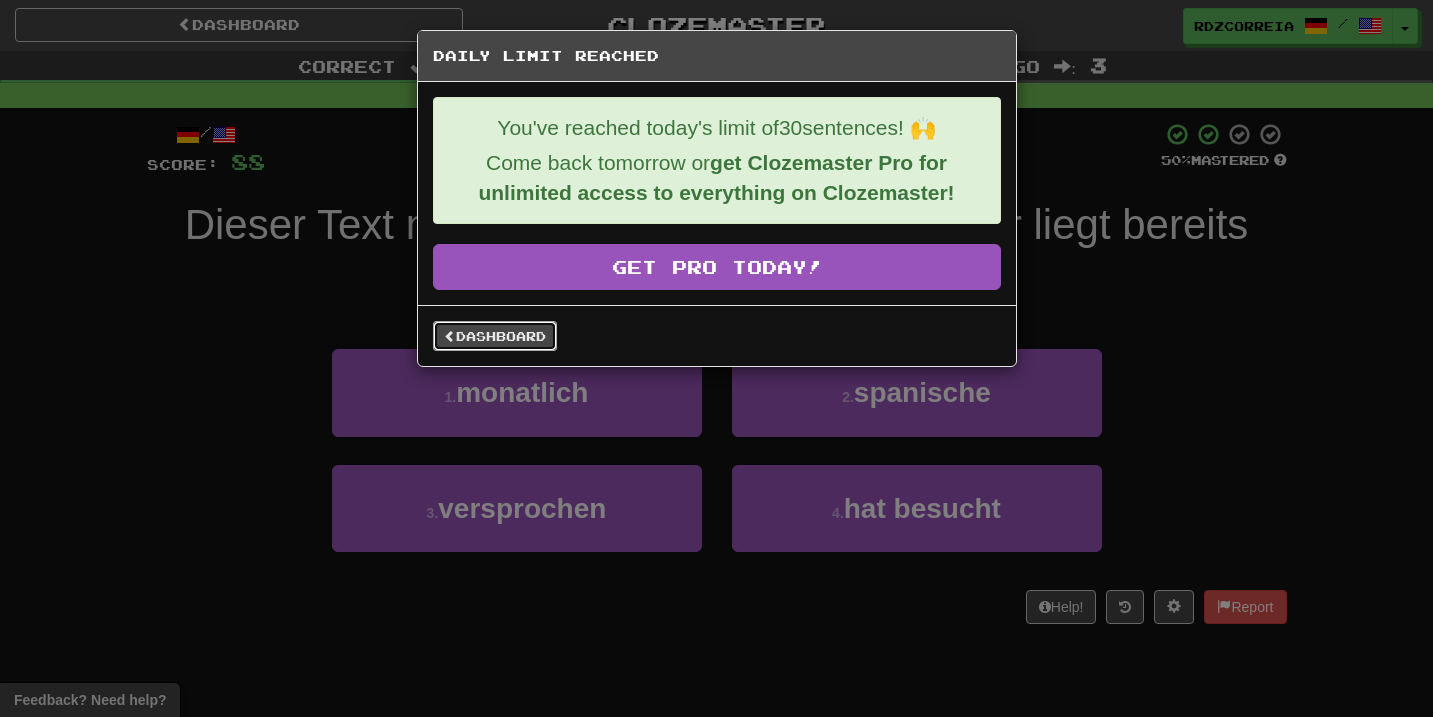 click on "Dashboard" at bounding box center (495, 336) 